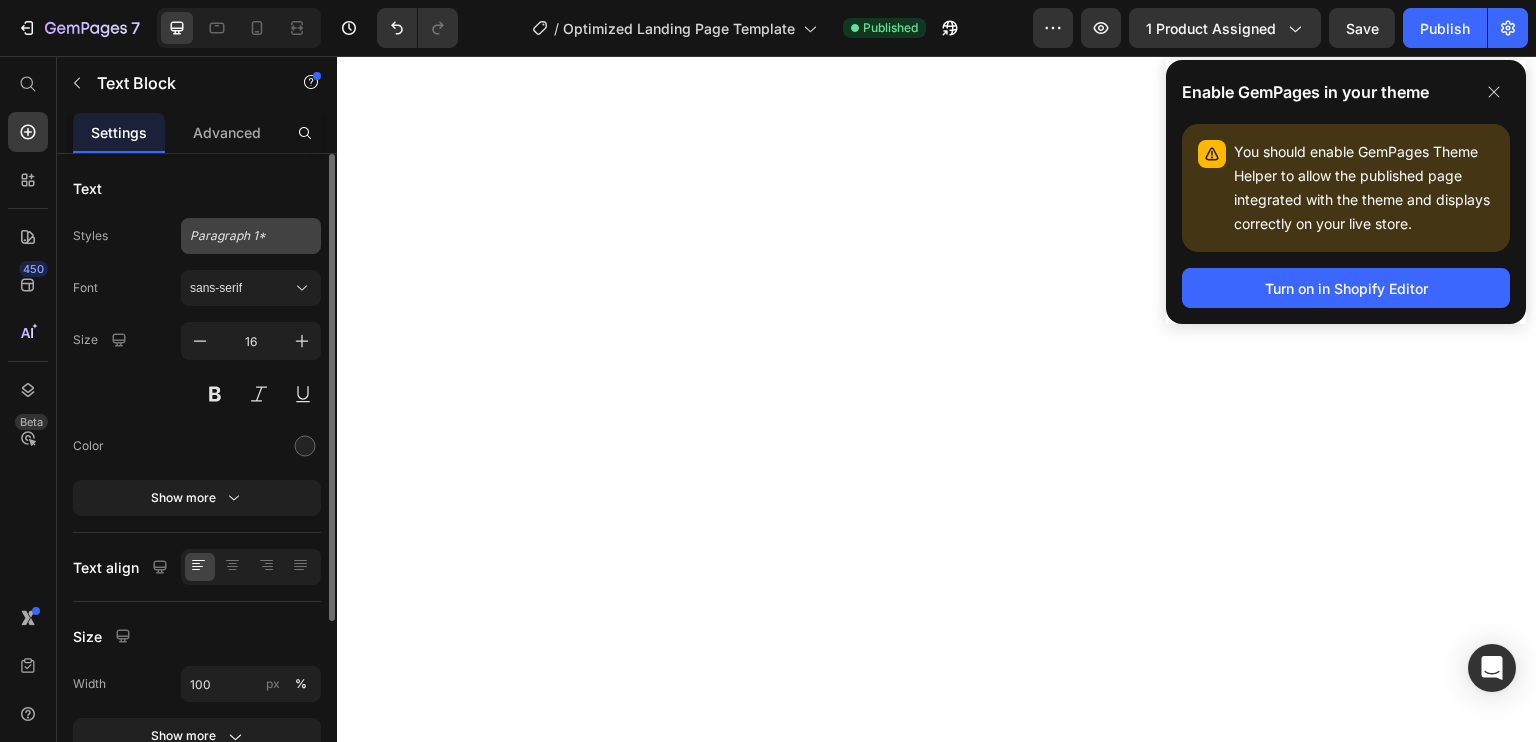 scroll, scrollTop: 0, scrollLeft: 0, axis: both 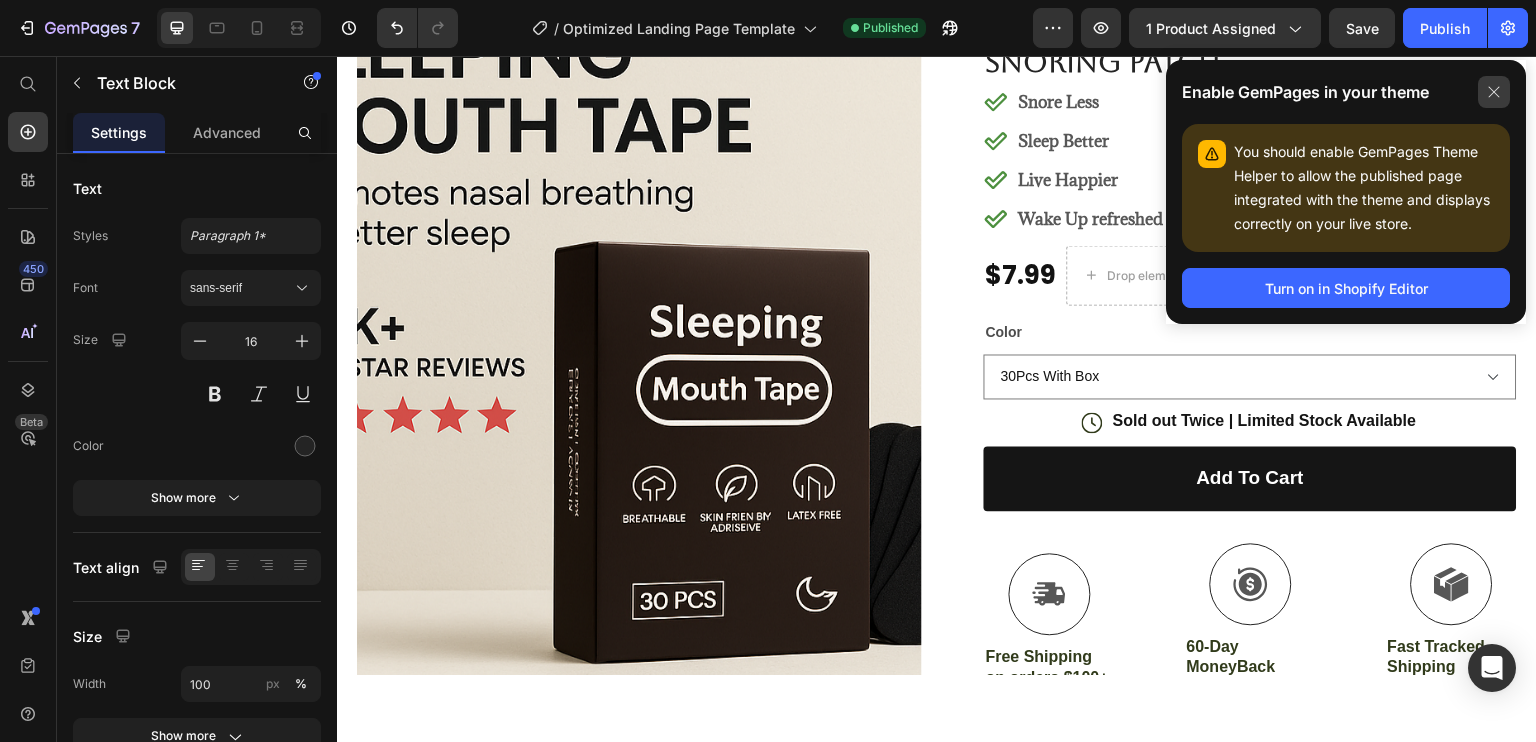 click 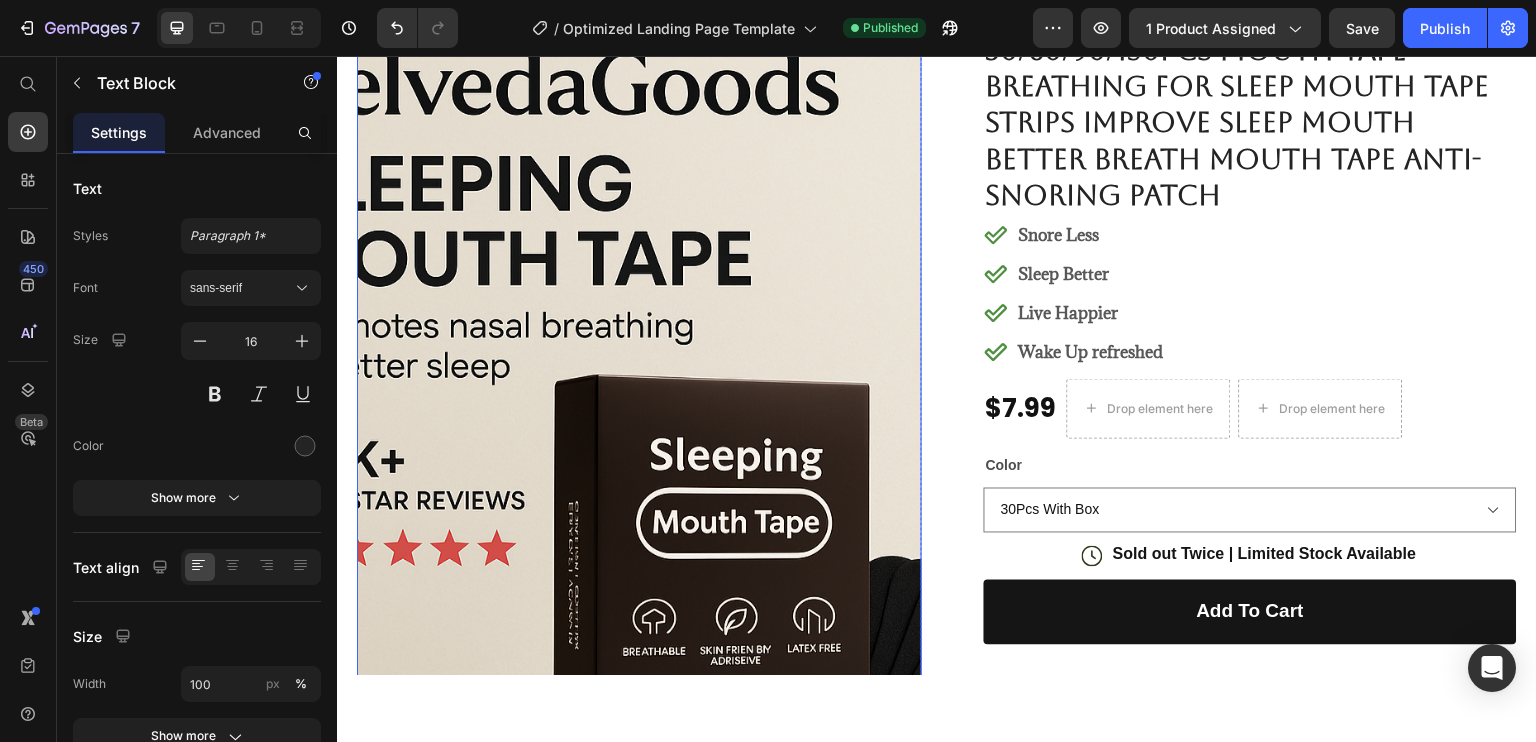 scroll, scrollTop: 200, scrollLeft: 0, axis: vertical 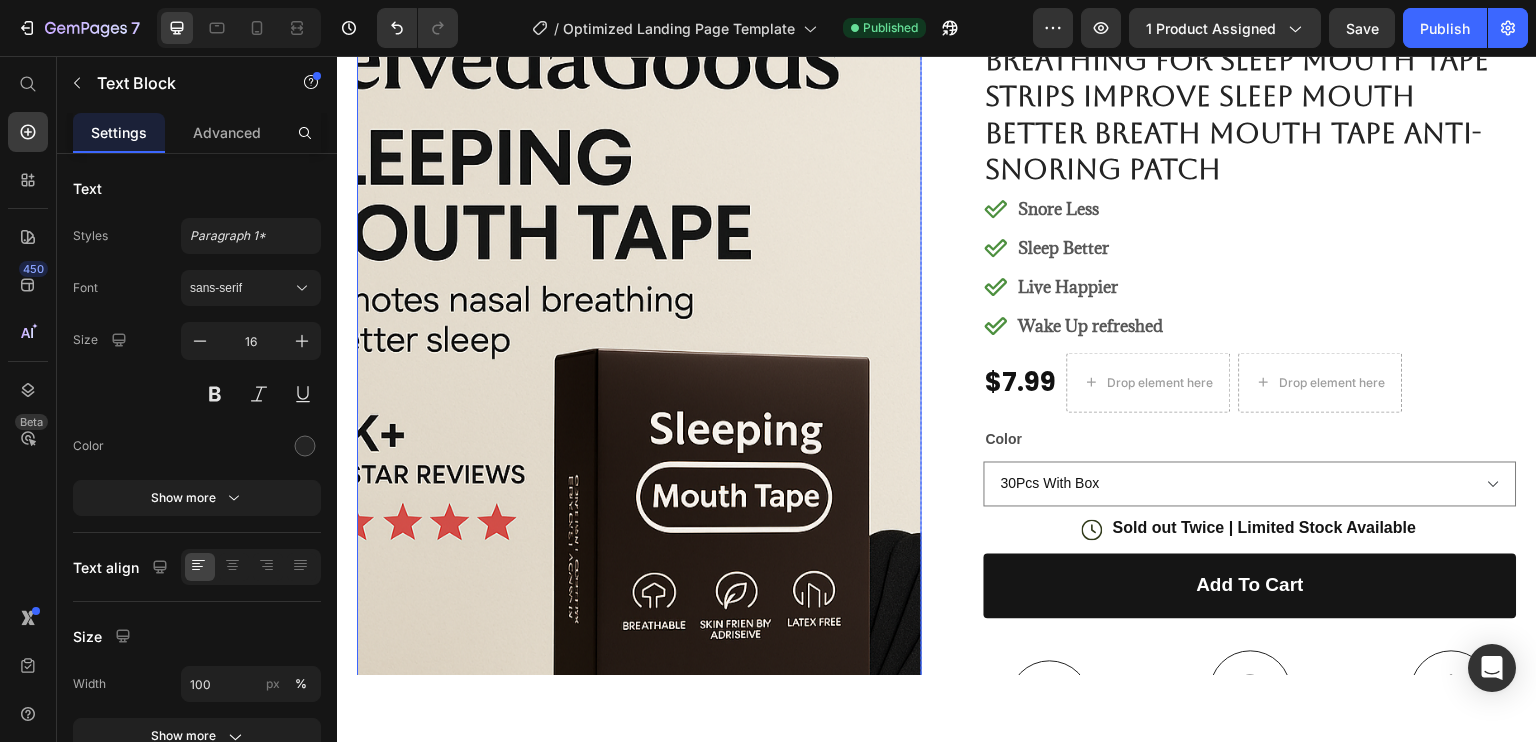 click at bounding box center (639, 405) 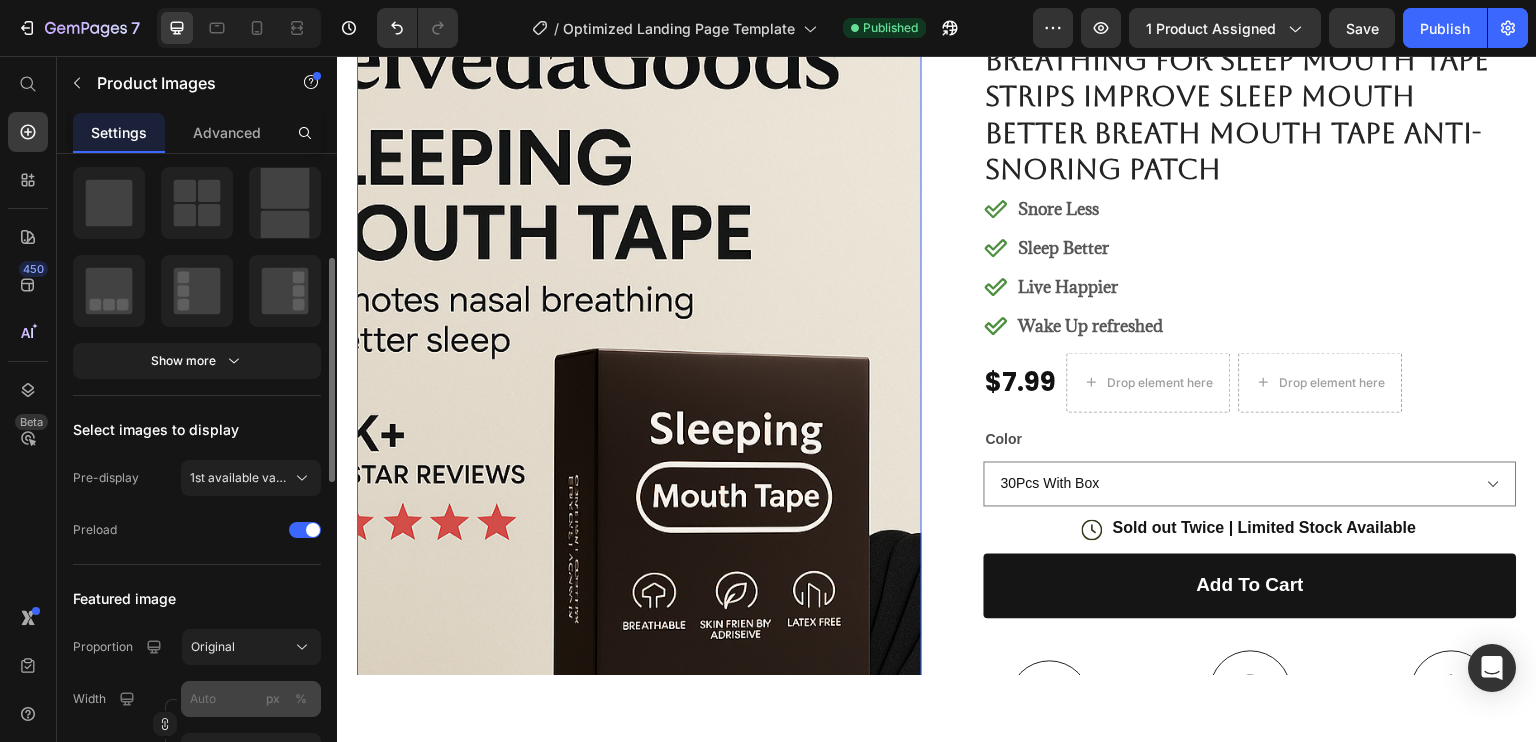 scroll, scrollTop: 400, scrollLeft: 0, axis: vertical 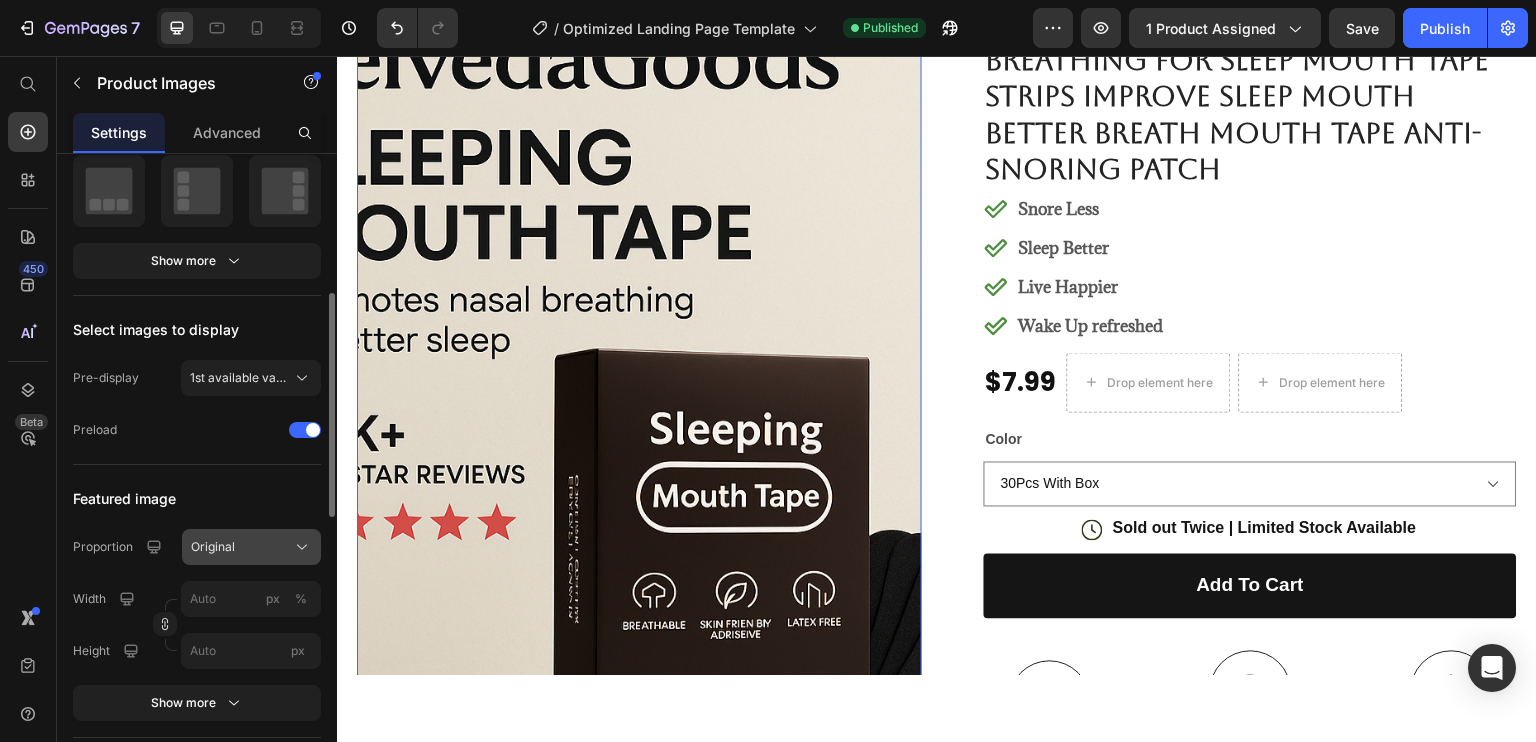 click on "Original" at bounding box center (251, 547) 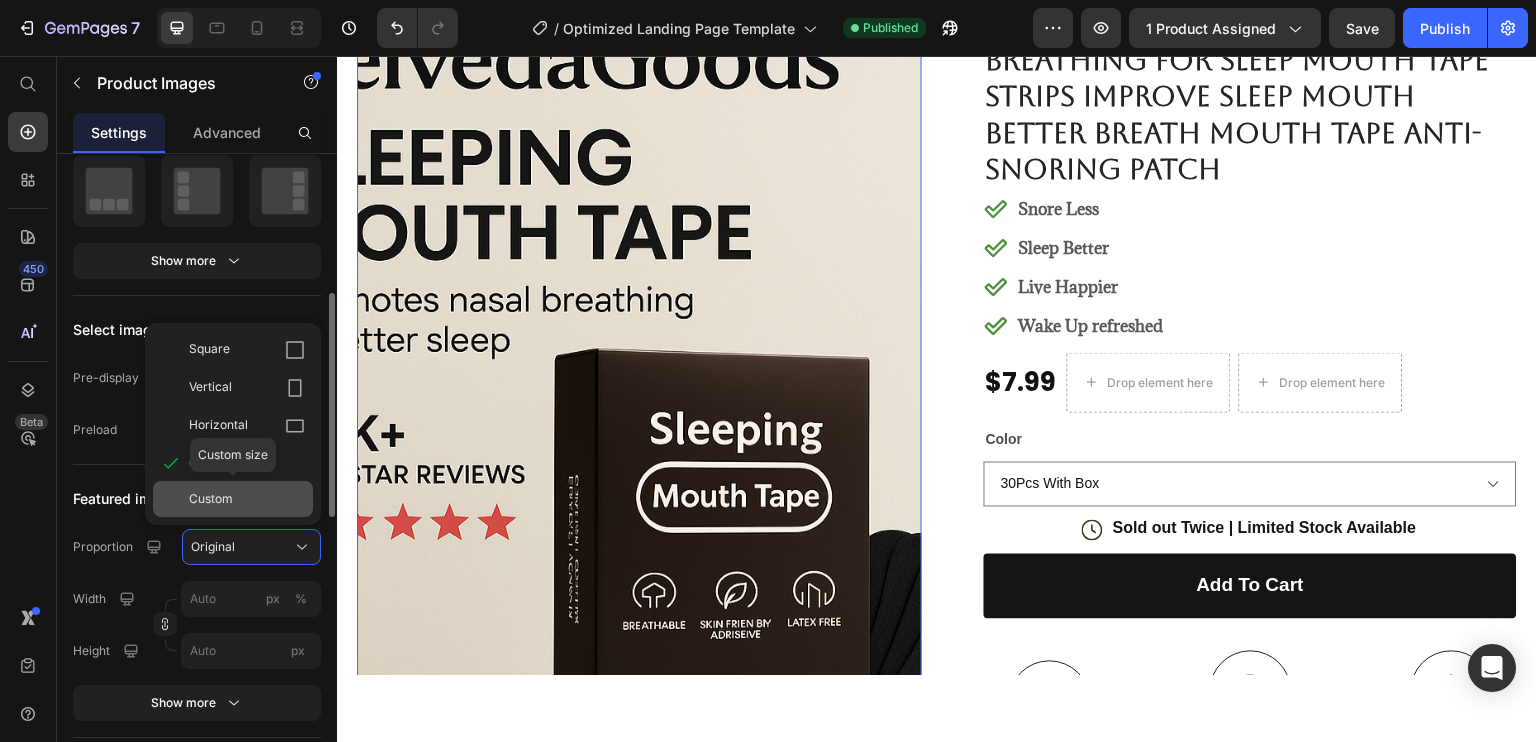click on "Custom" at bounding box center [247, 499] 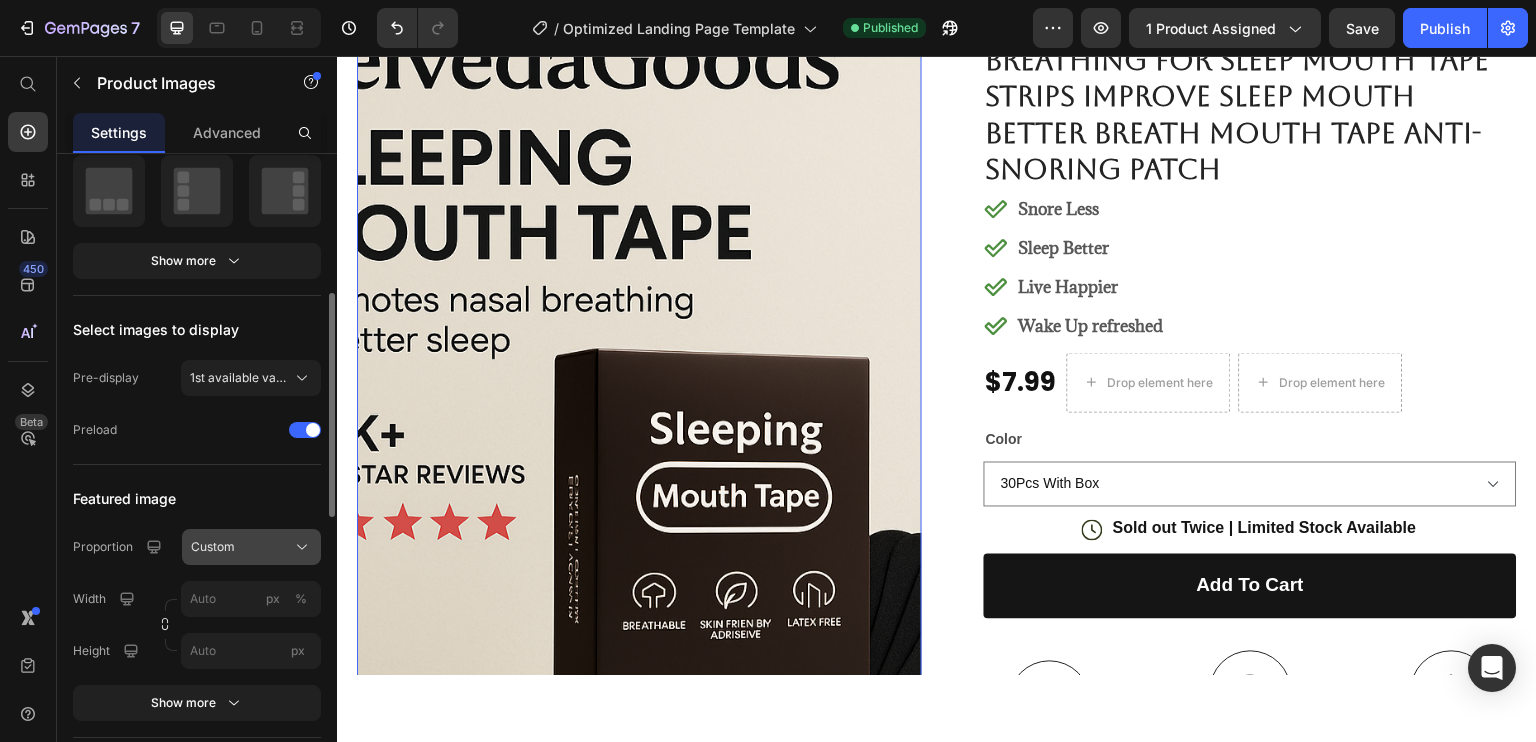 click on "Custom" 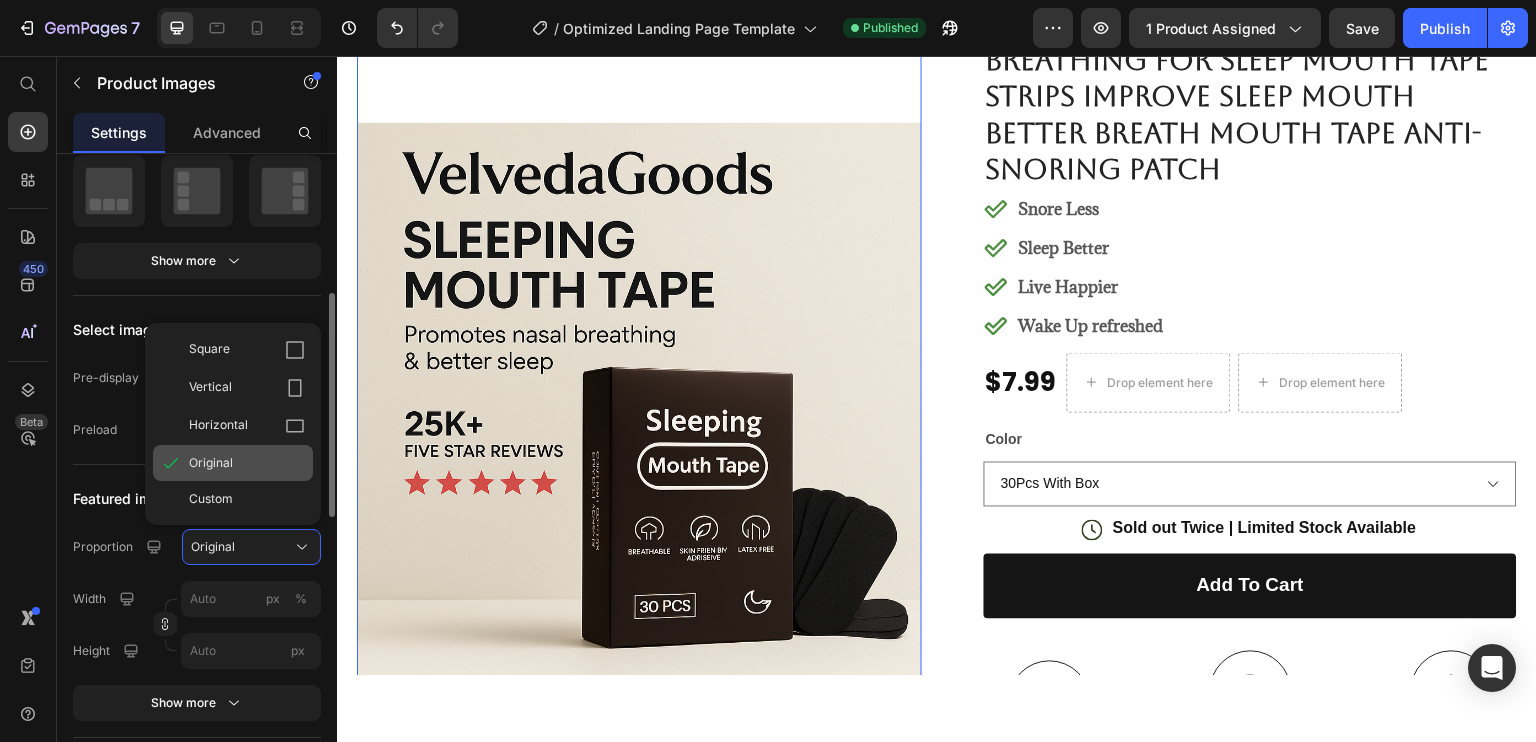 click on "Original" at bounding box center [247, 463] 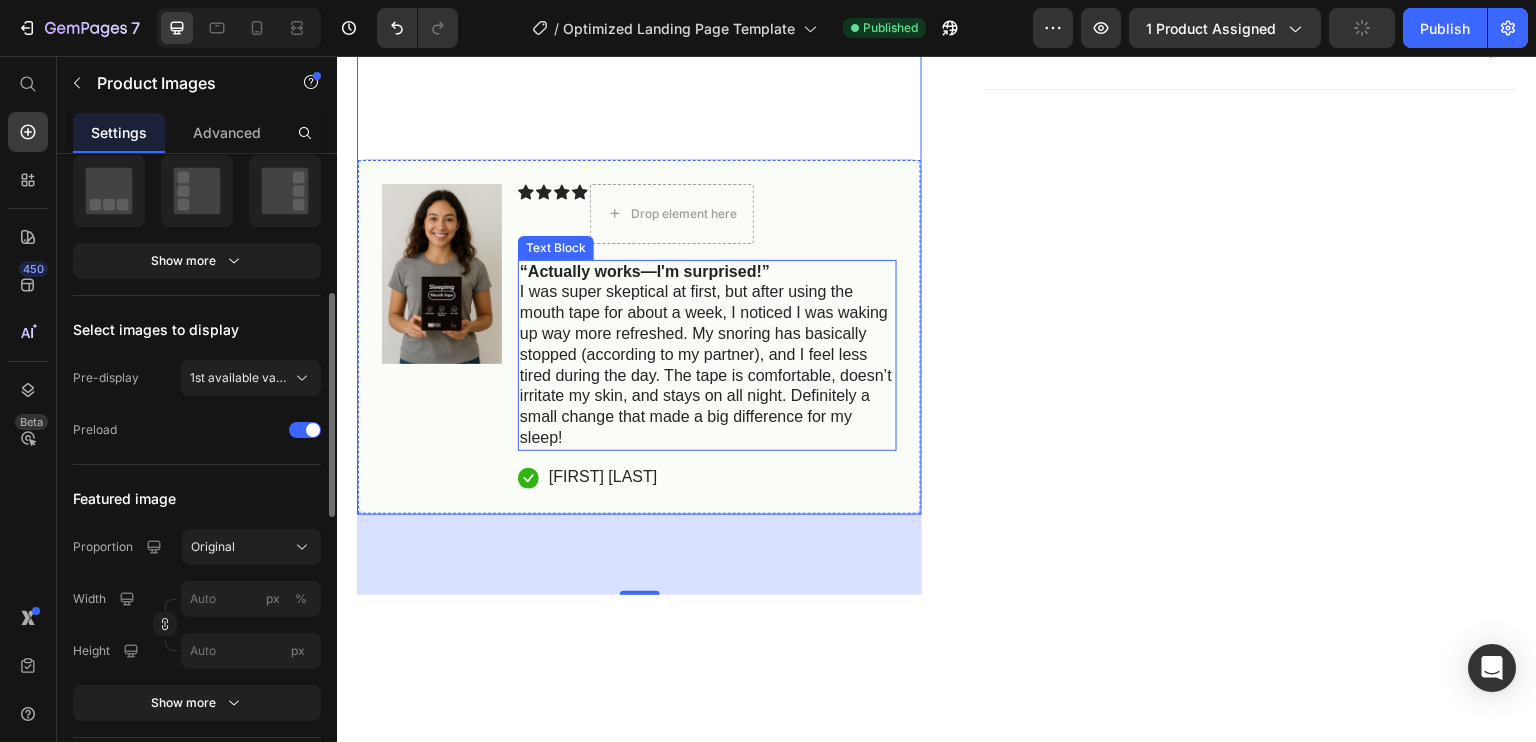 scroll, scrollTop: 600, scrollLeft: 0, axis: vertical 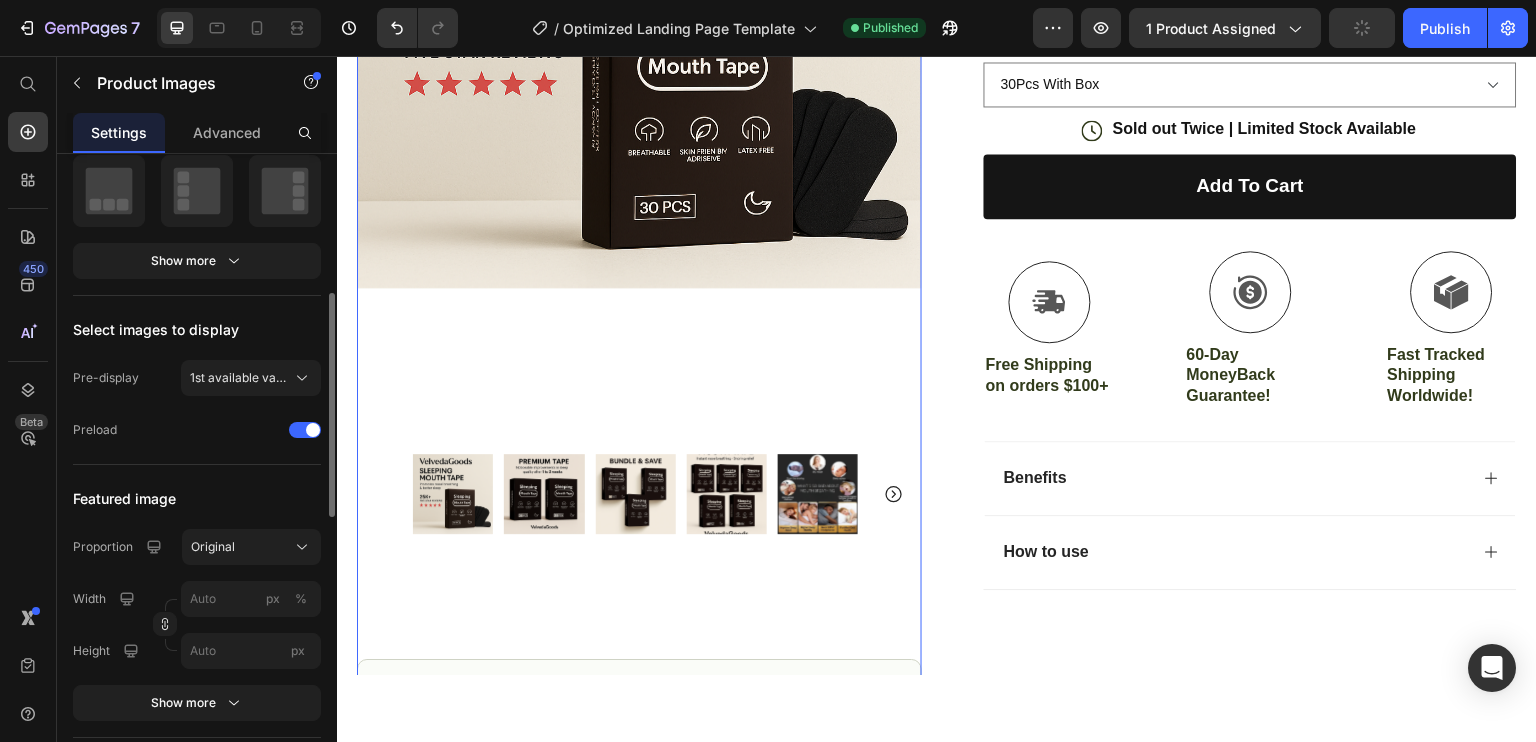 click at bounding box center [453, 493] 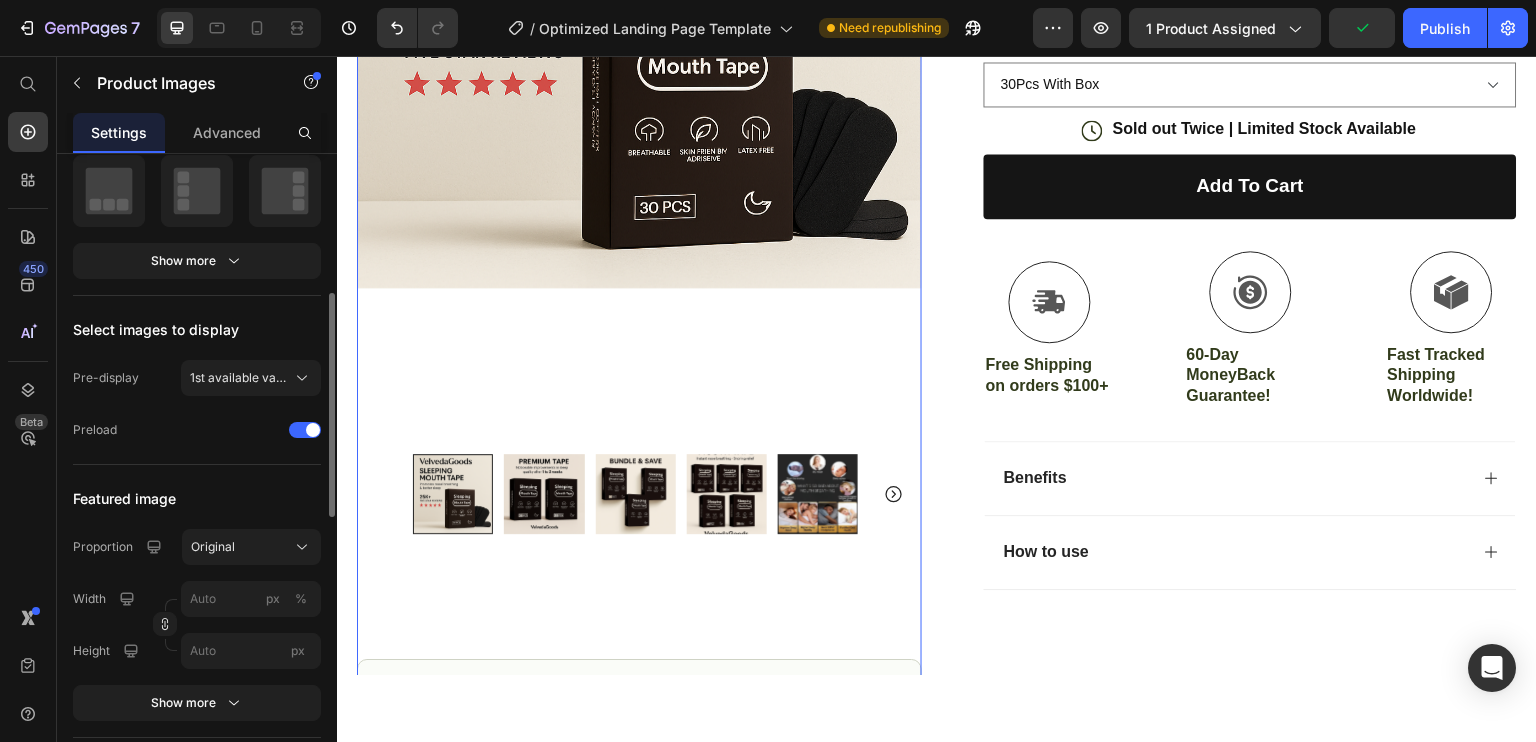 click 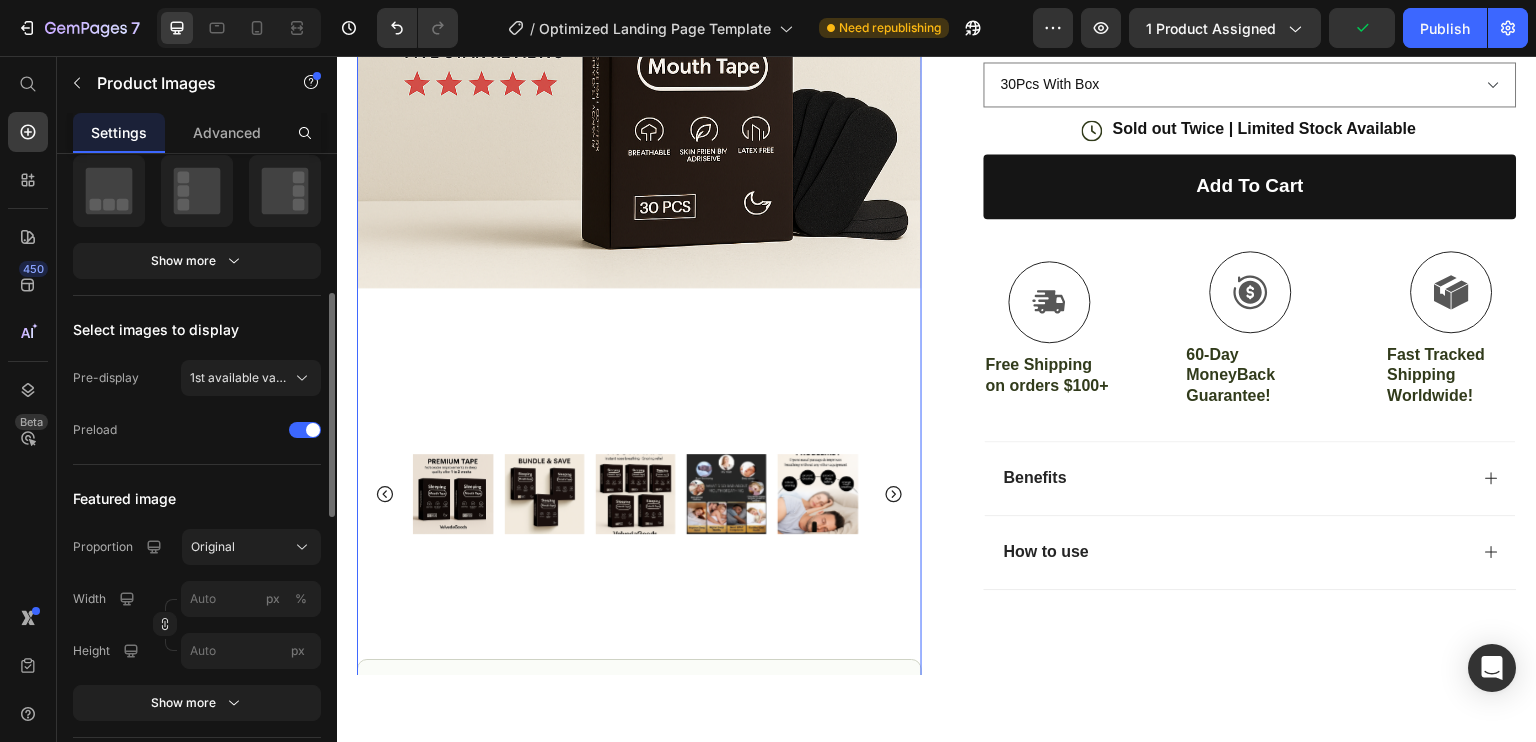click 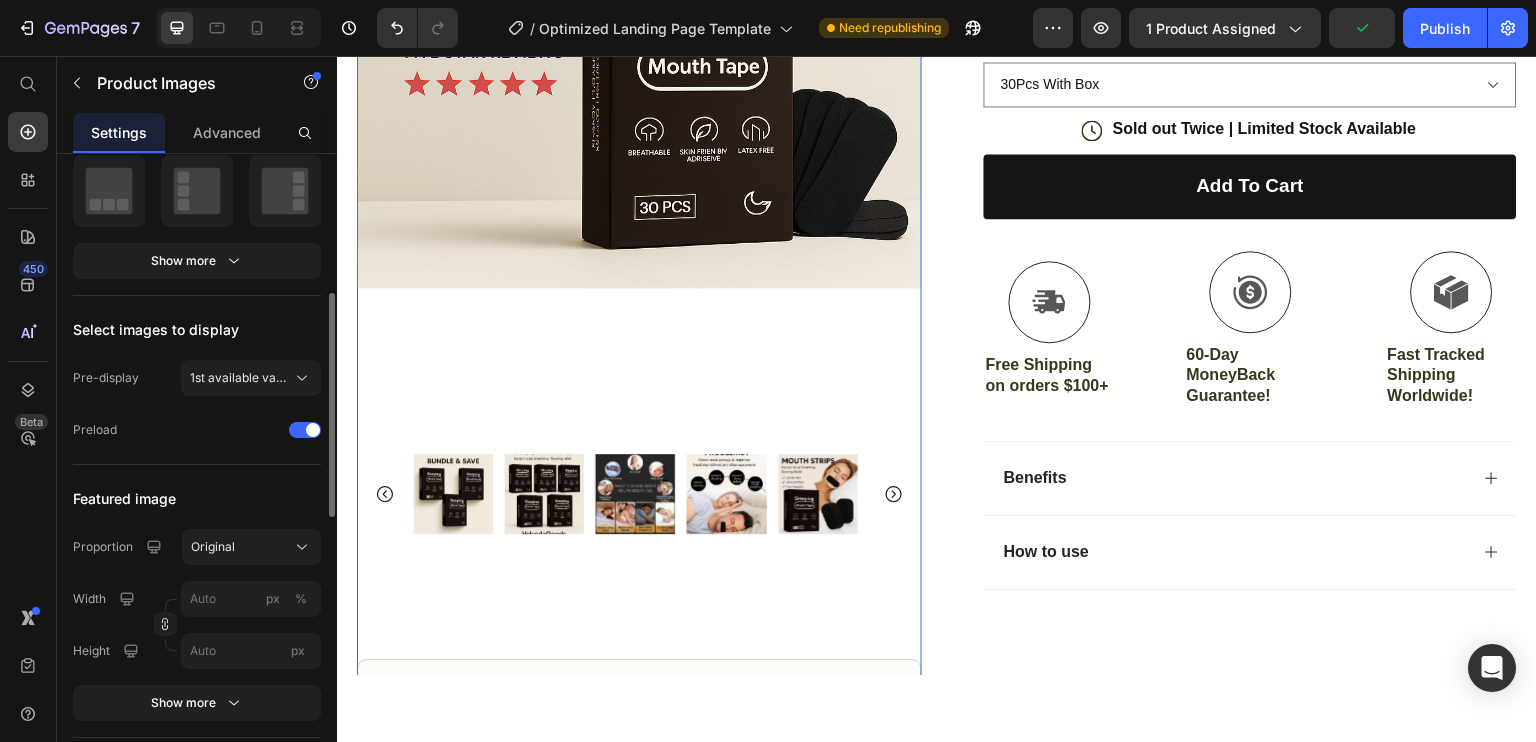 click 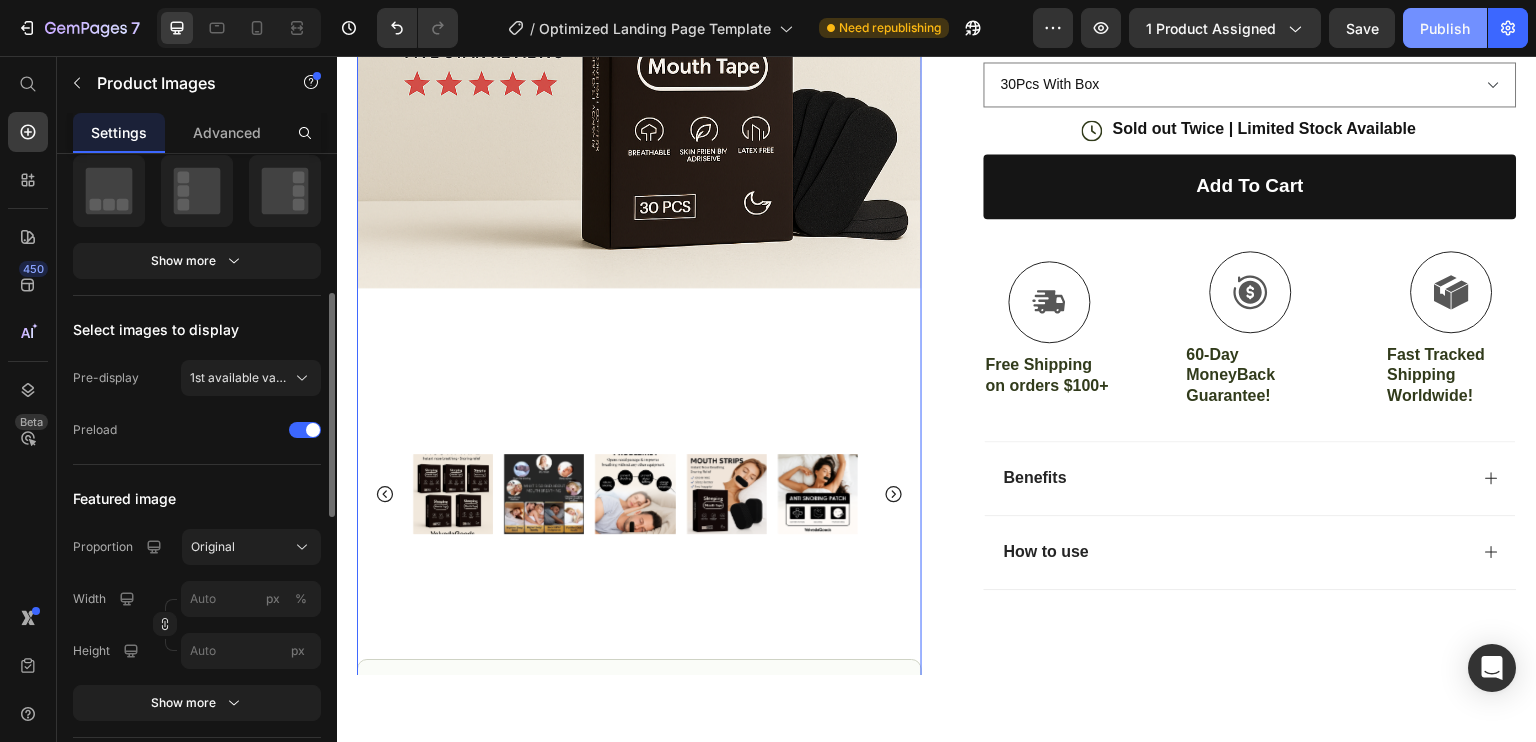click on "Publish" at bounding box center (1445, 28) 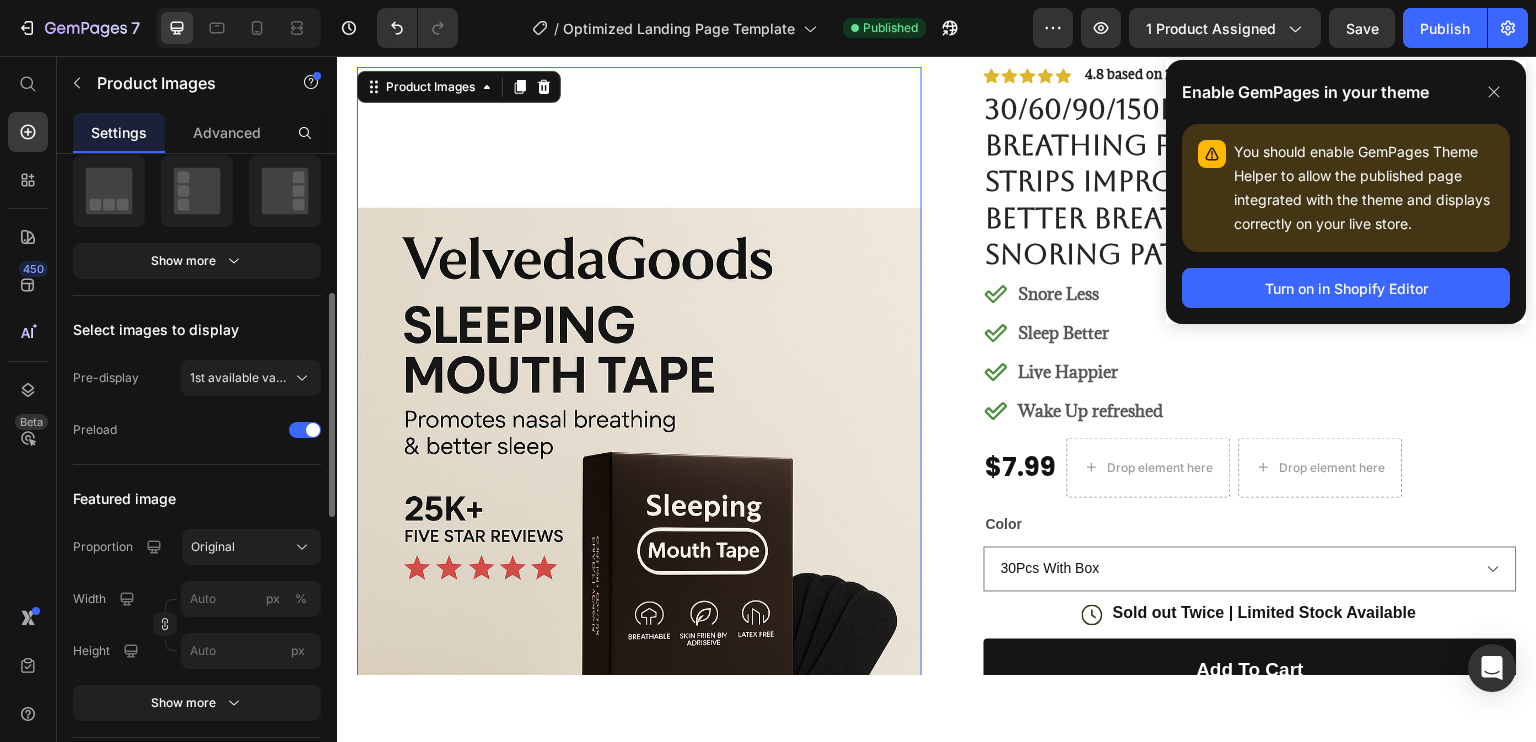 scroll, scrollTop: 0, scrollLeft: 0, axis: both 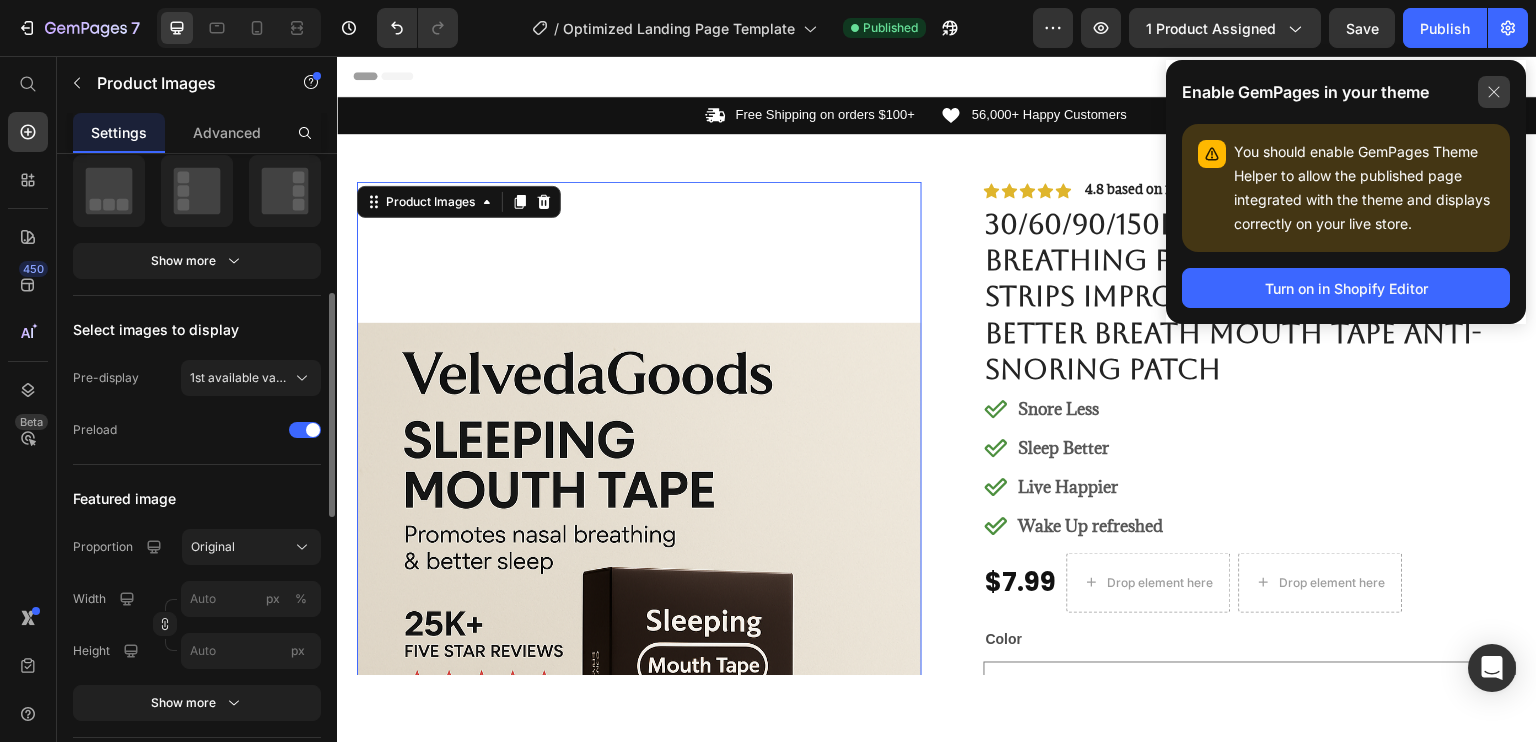 click 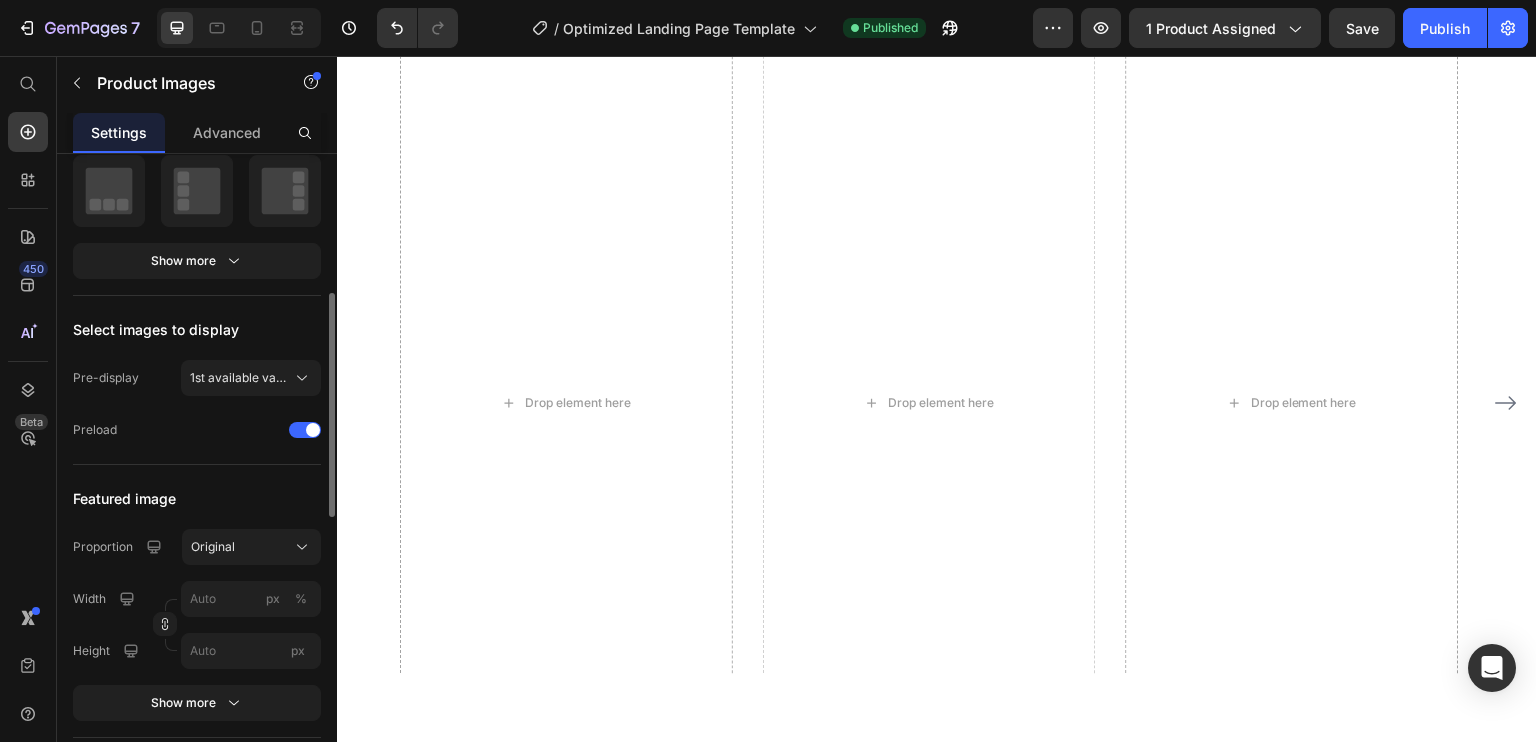 scroll, scrollTop: 4100, scrollLeft: 0, axis: vertical 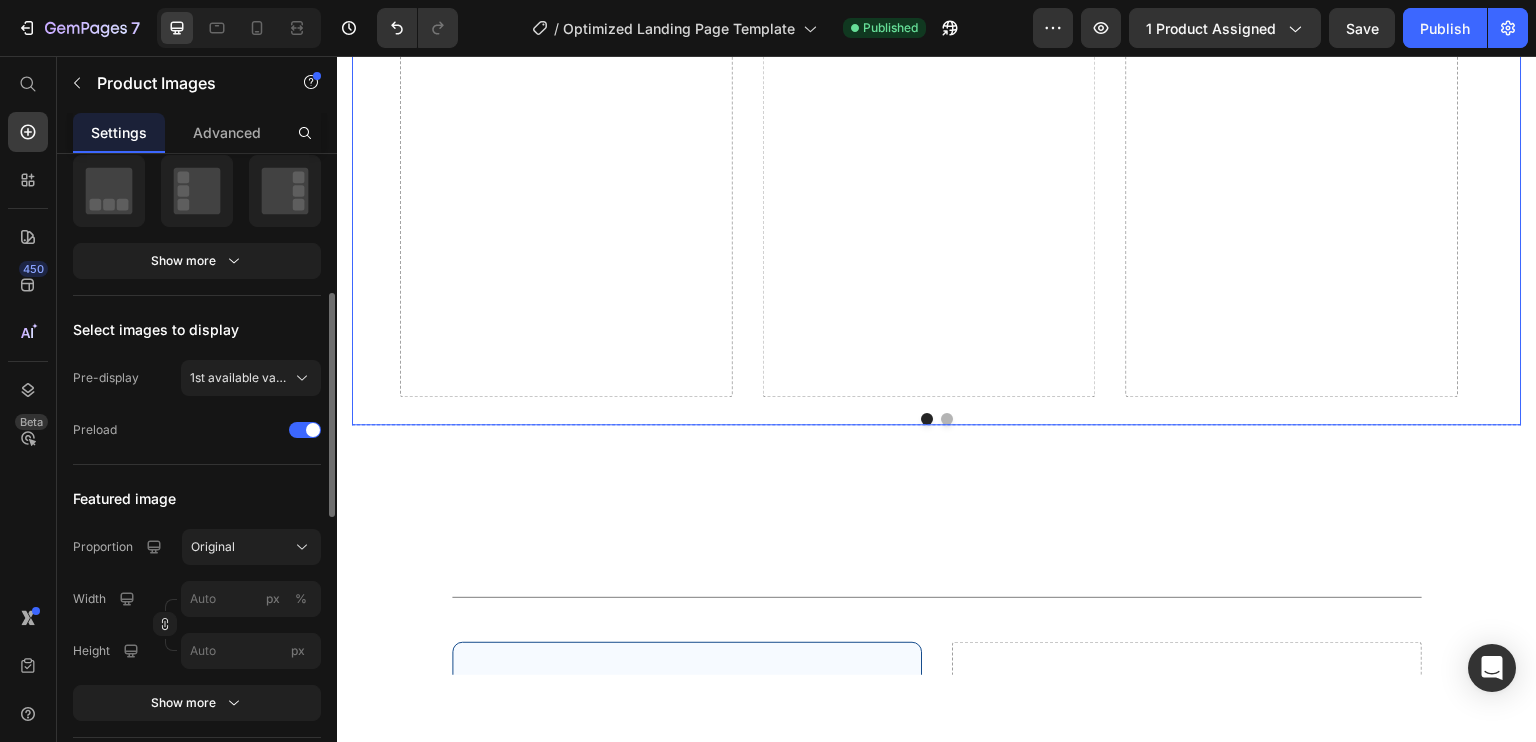 click on "Drop element here" at bounding box center [566, 2] 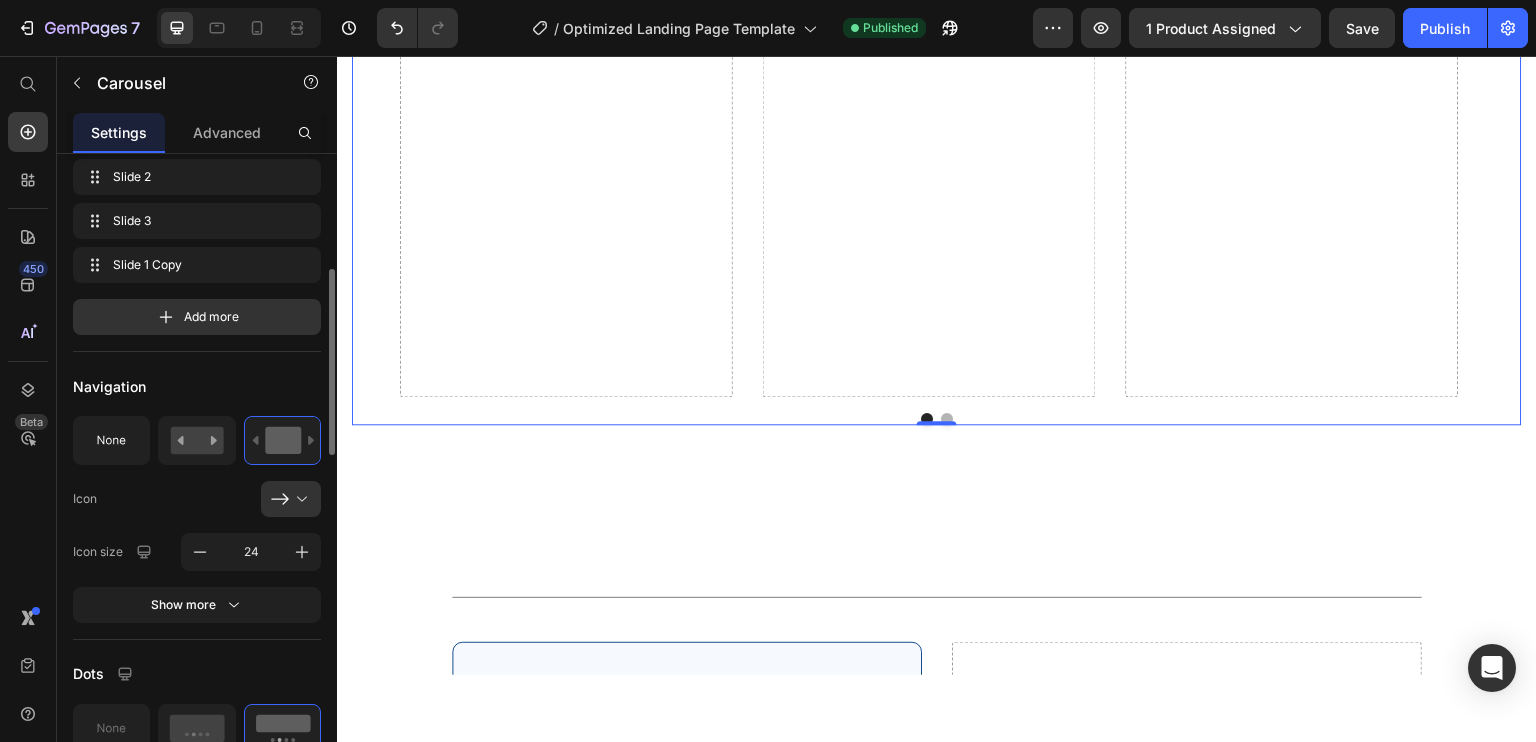 scroll, scrollTop: 0, scrollLeft: 0, axis: both 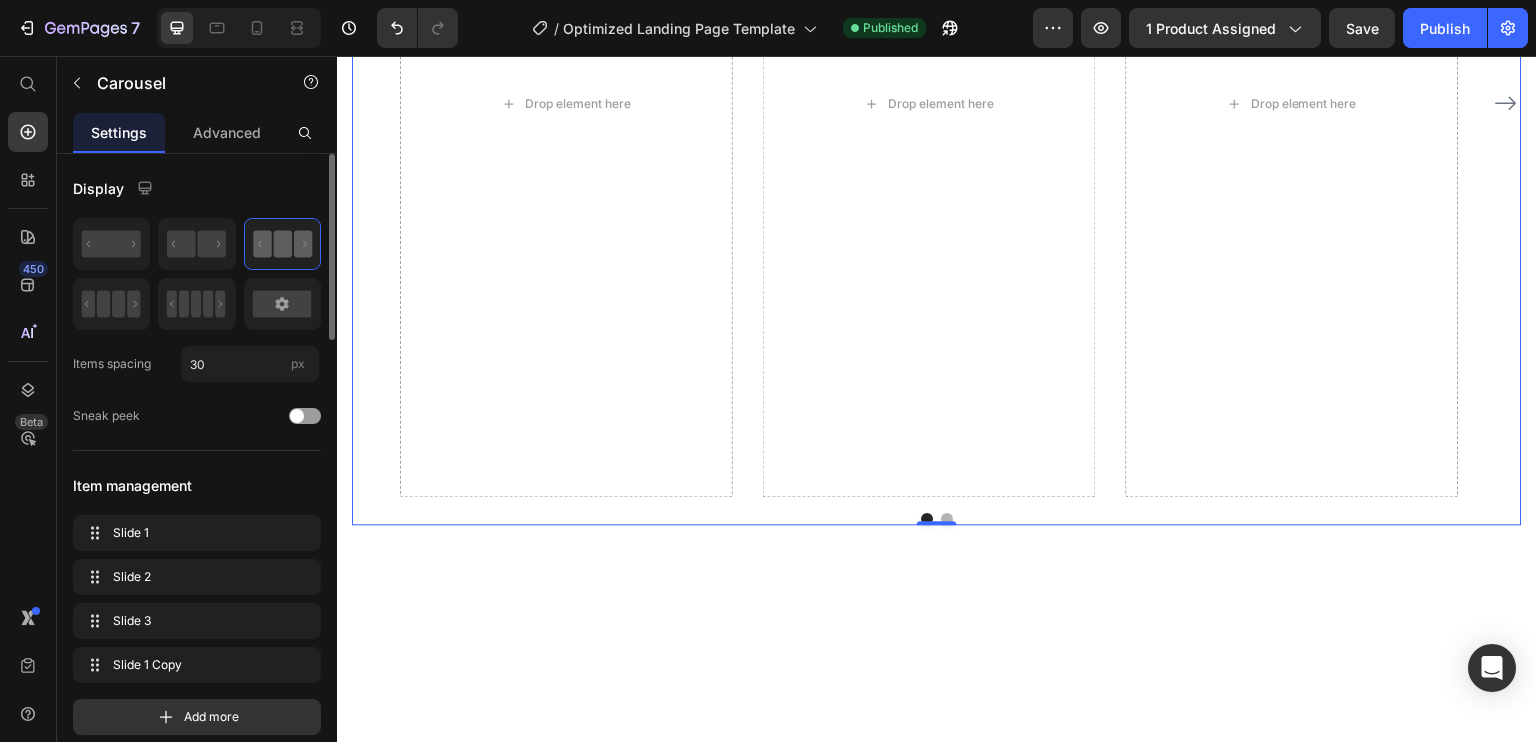 click on "Carousel" at bounding box center (435, -271) 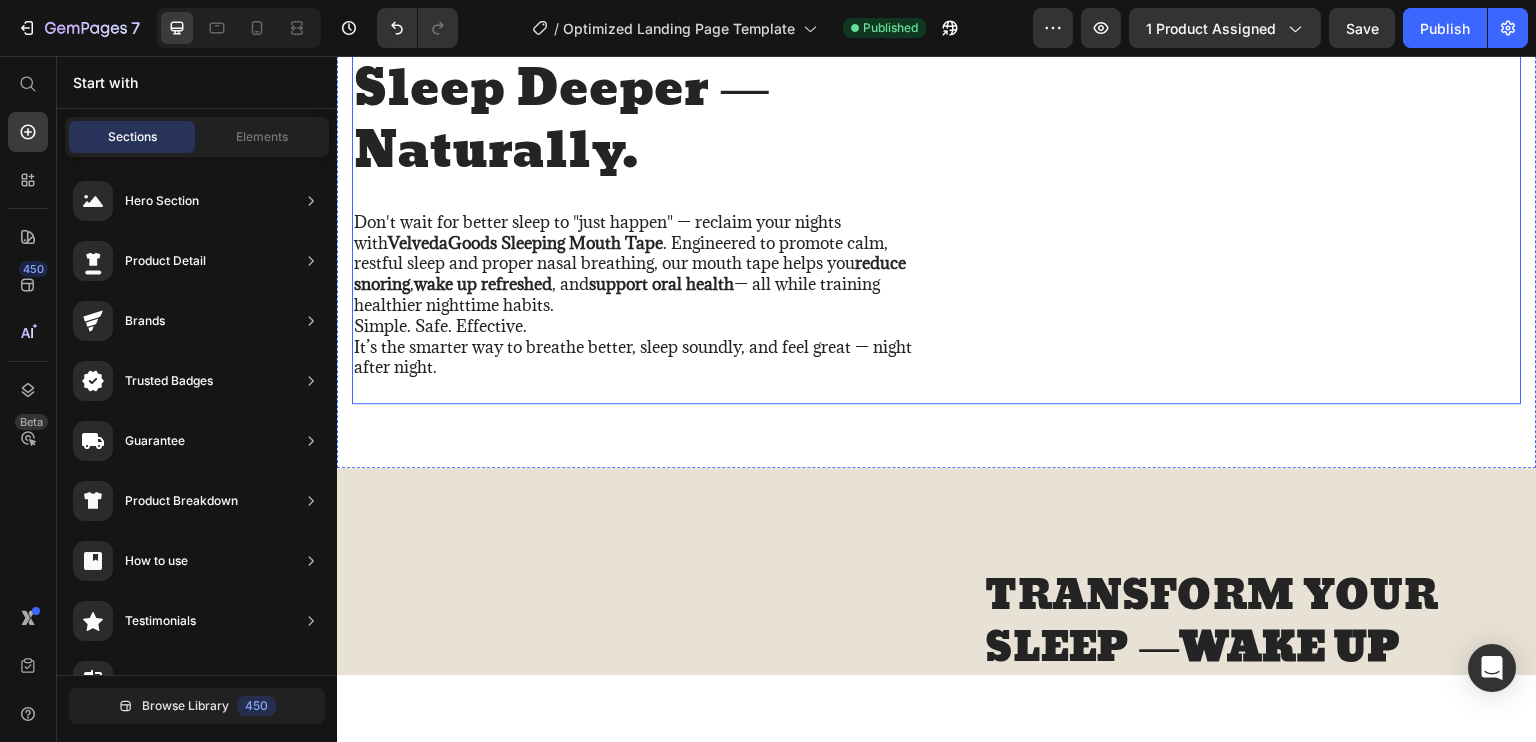 scroll, scrollTop: 1400, scrollLeft: 0, axis: vertical 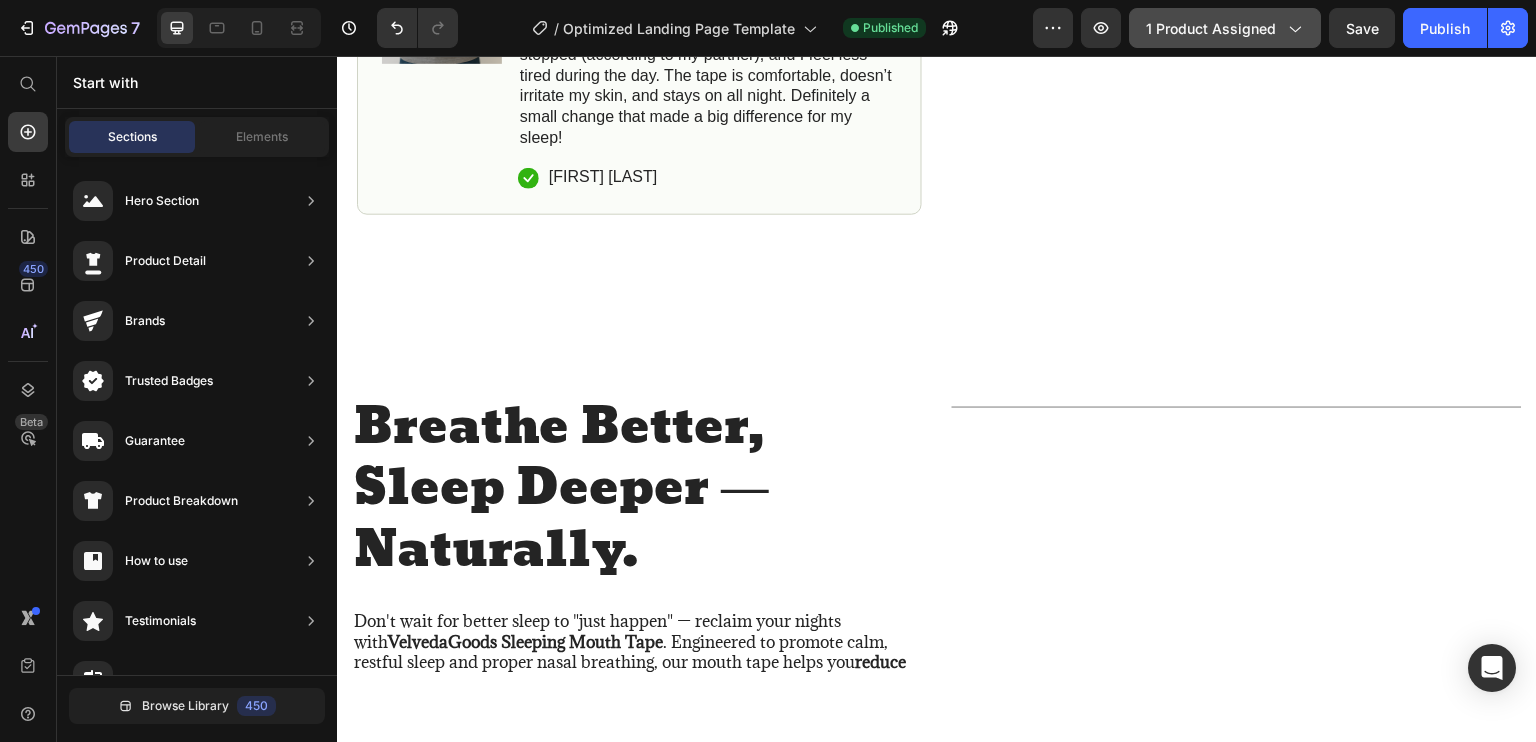 click on "1 product assigned" at bounding box center [1225, 28] 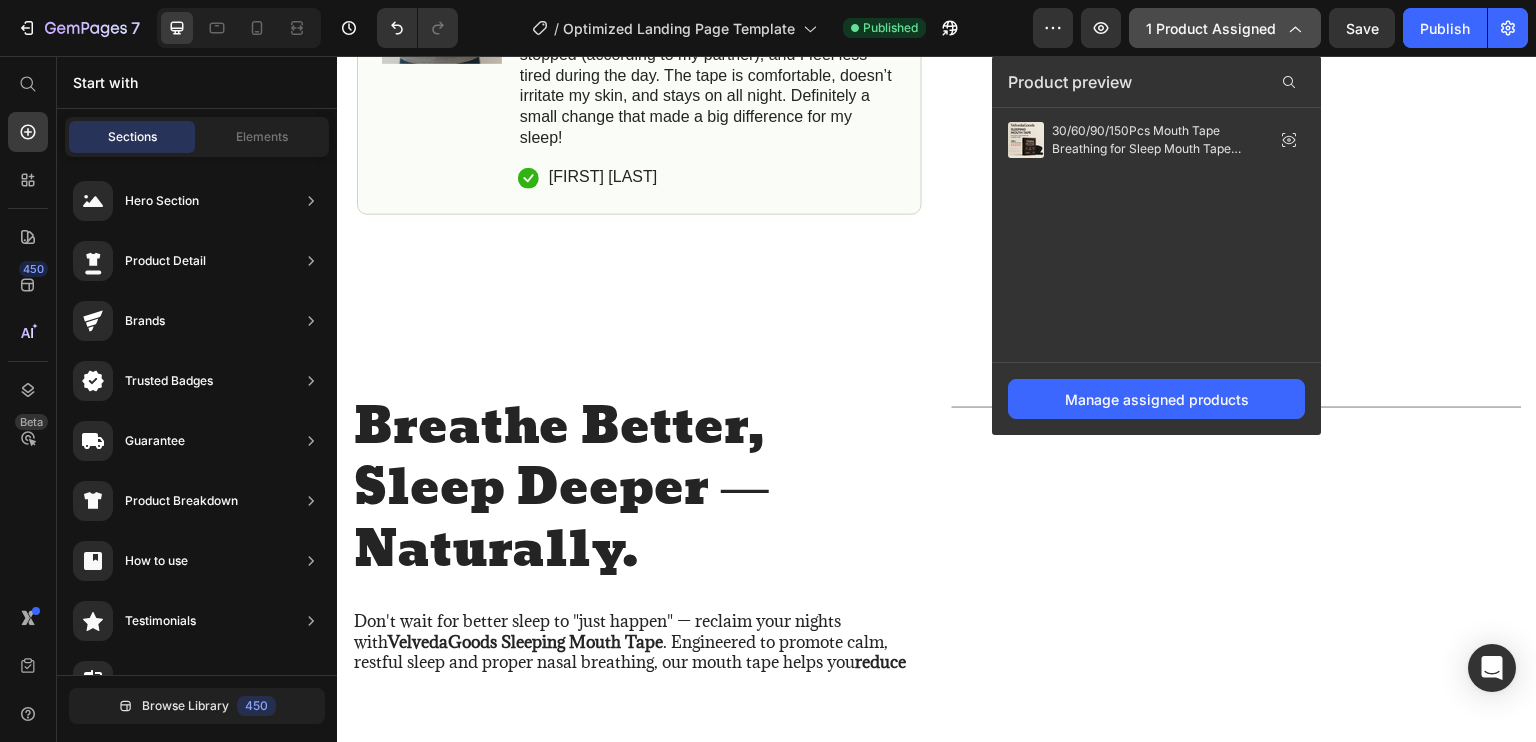 click on "1 product assigned" 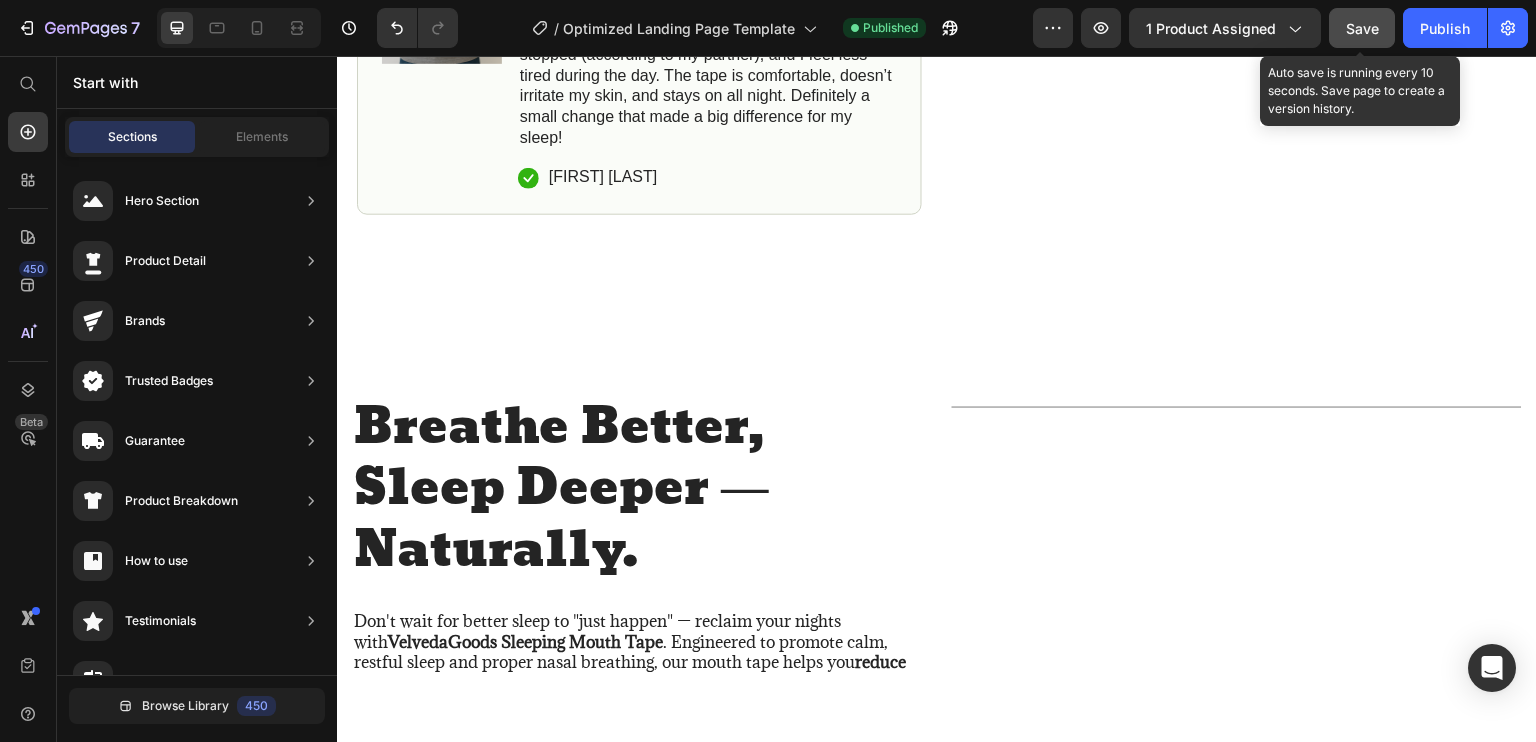 click on "Save" at bounding box center [1362, 28] 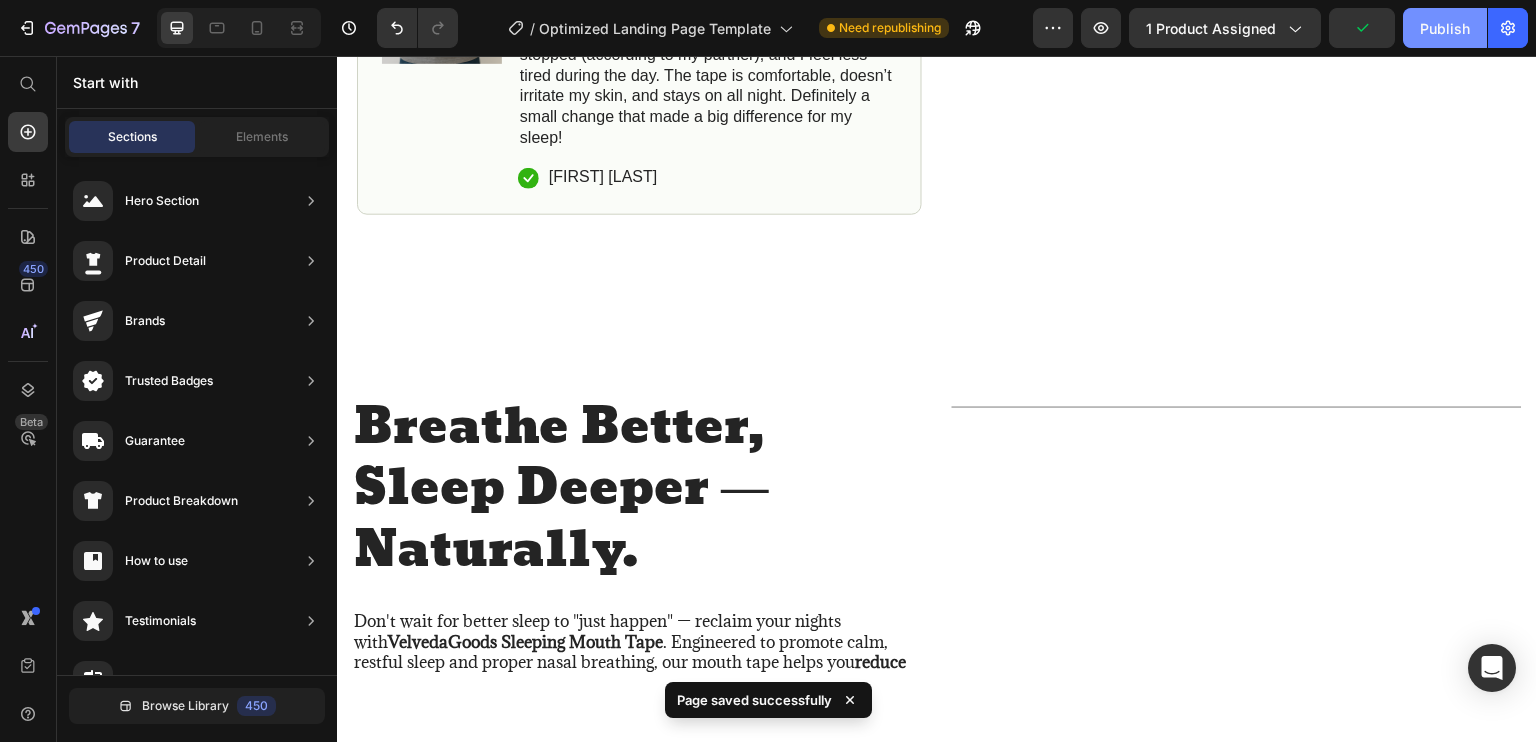 click on "Publish" at bounding box center [1445, 28] 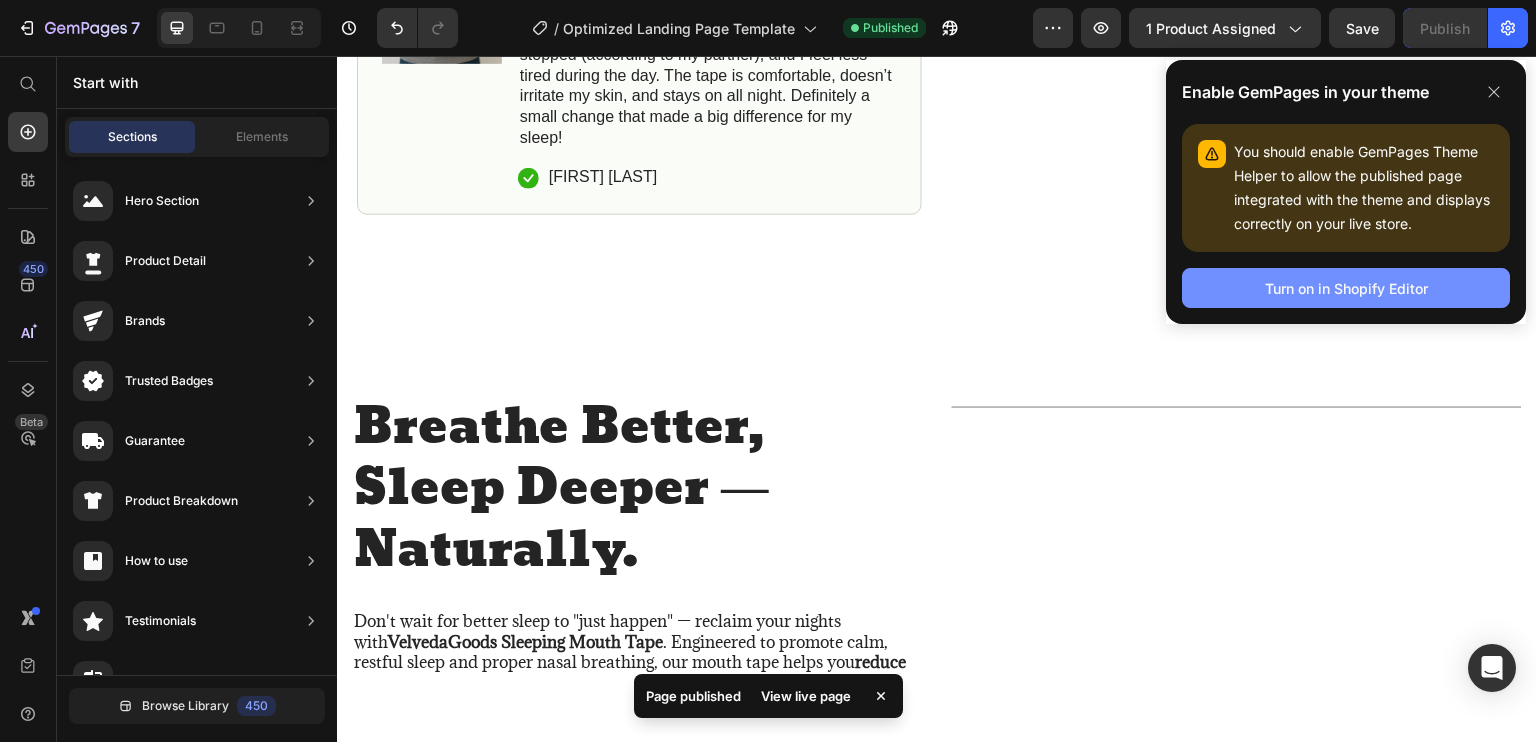 click on "Turn on in Shopify Editor" at bounding box center [1346, 288] 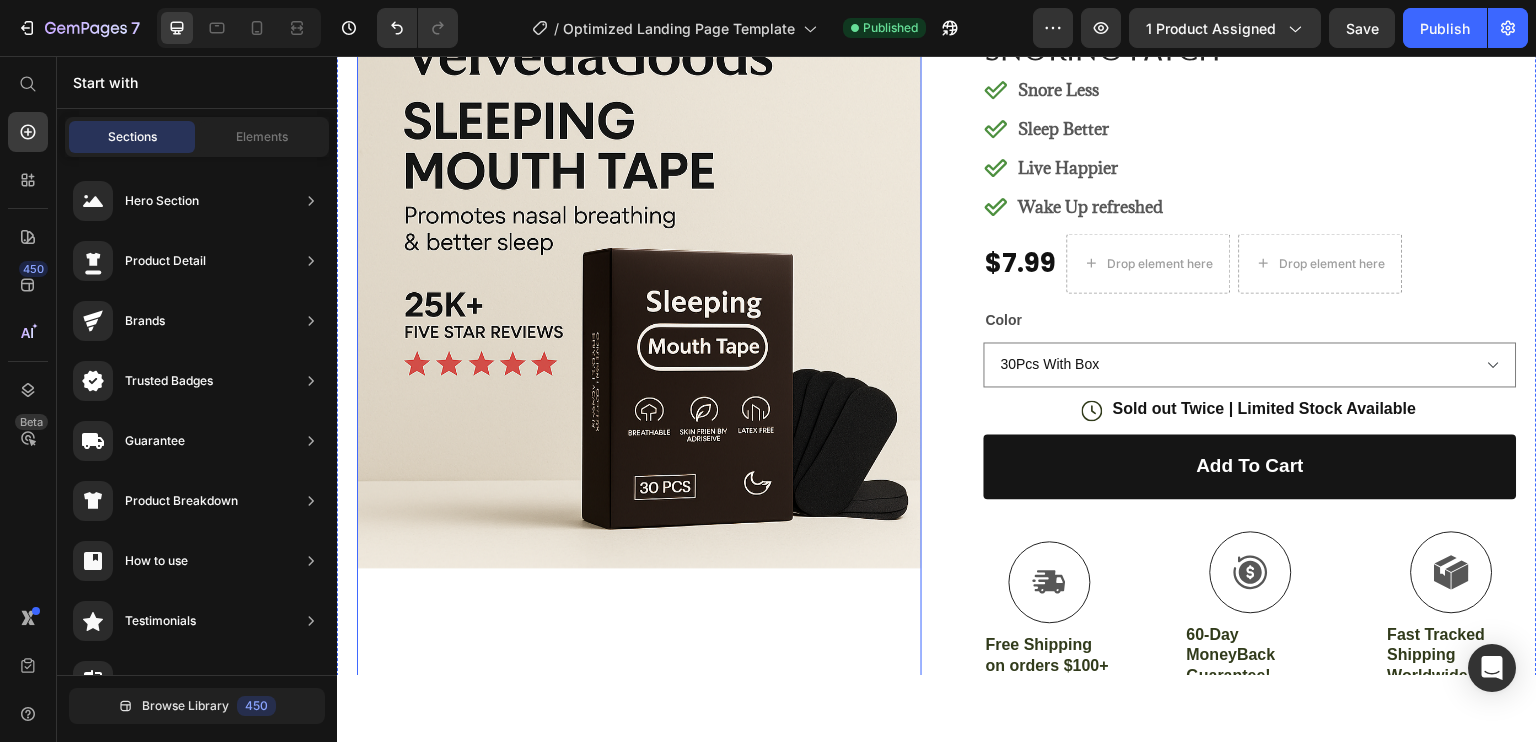 scroll, scrollTop: 100, scrollLeft: 0, axis: vertical 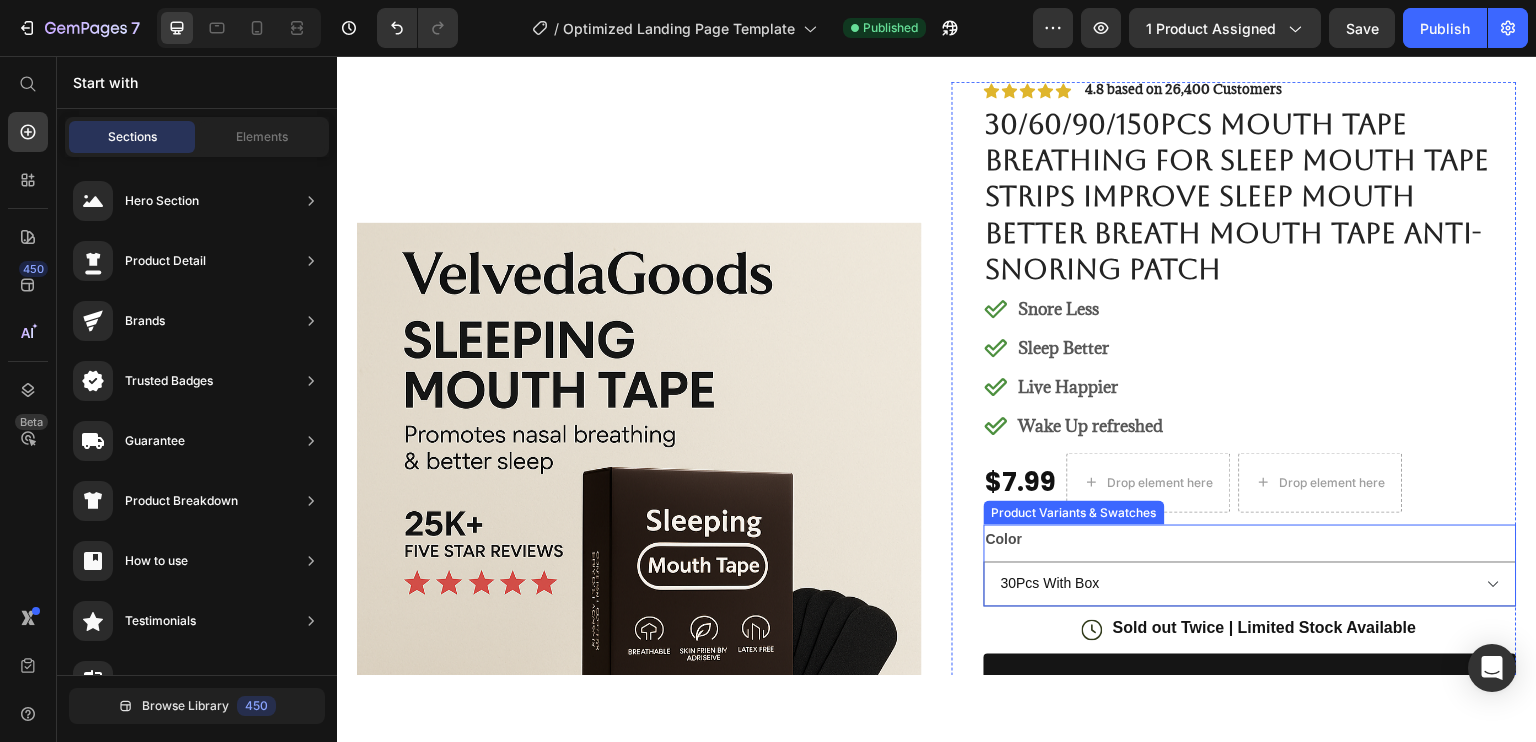 click on "Color 30Pcs With Box 60Pcs With Box 90Pcs With Box 150Pcs With Box" at bounding box center (1250, 565) 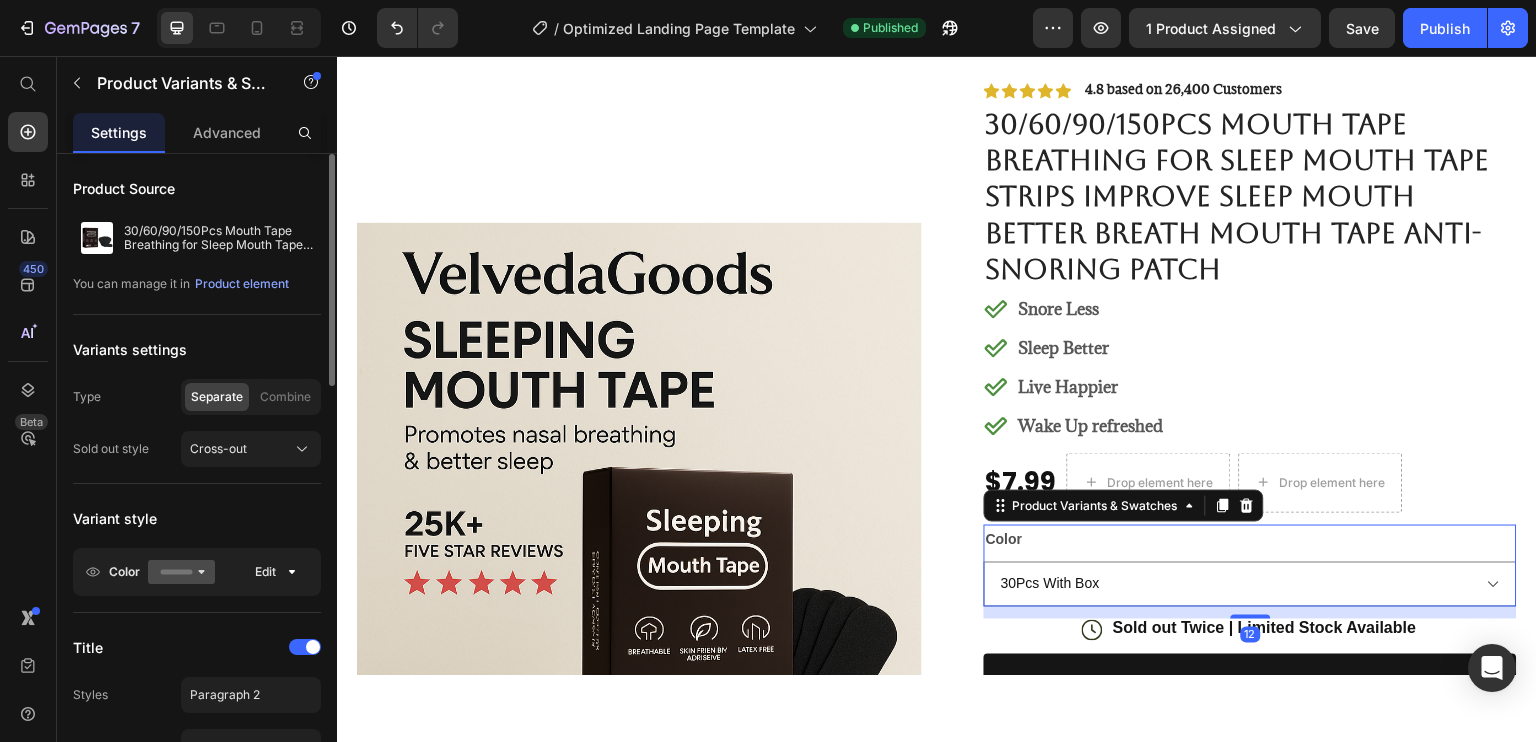 click on "Color 30Pcs With Box 60Pcs With Box 90Pcs With Box 150Pcs With Box" at bounding box center [1250, 565] 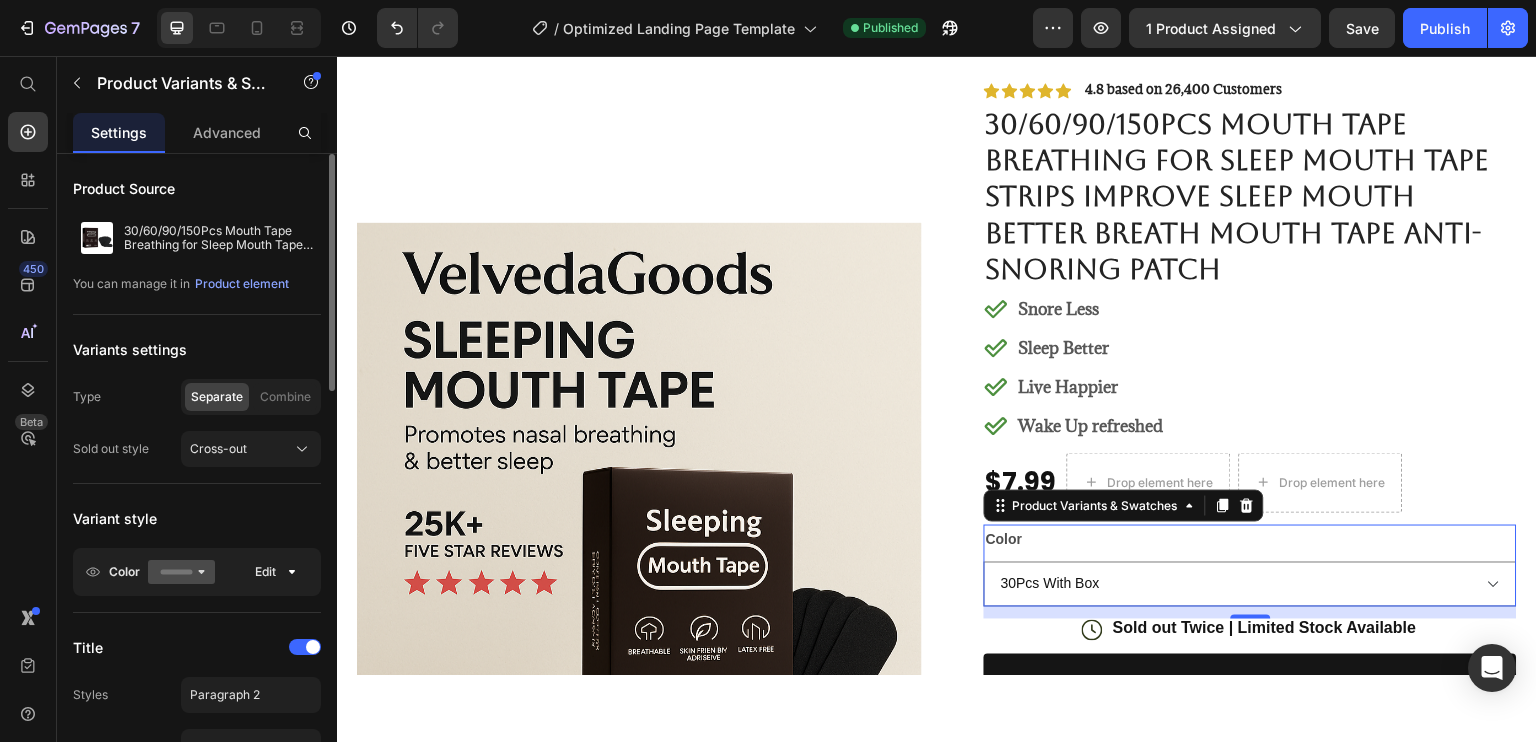 click on "Color Edit" 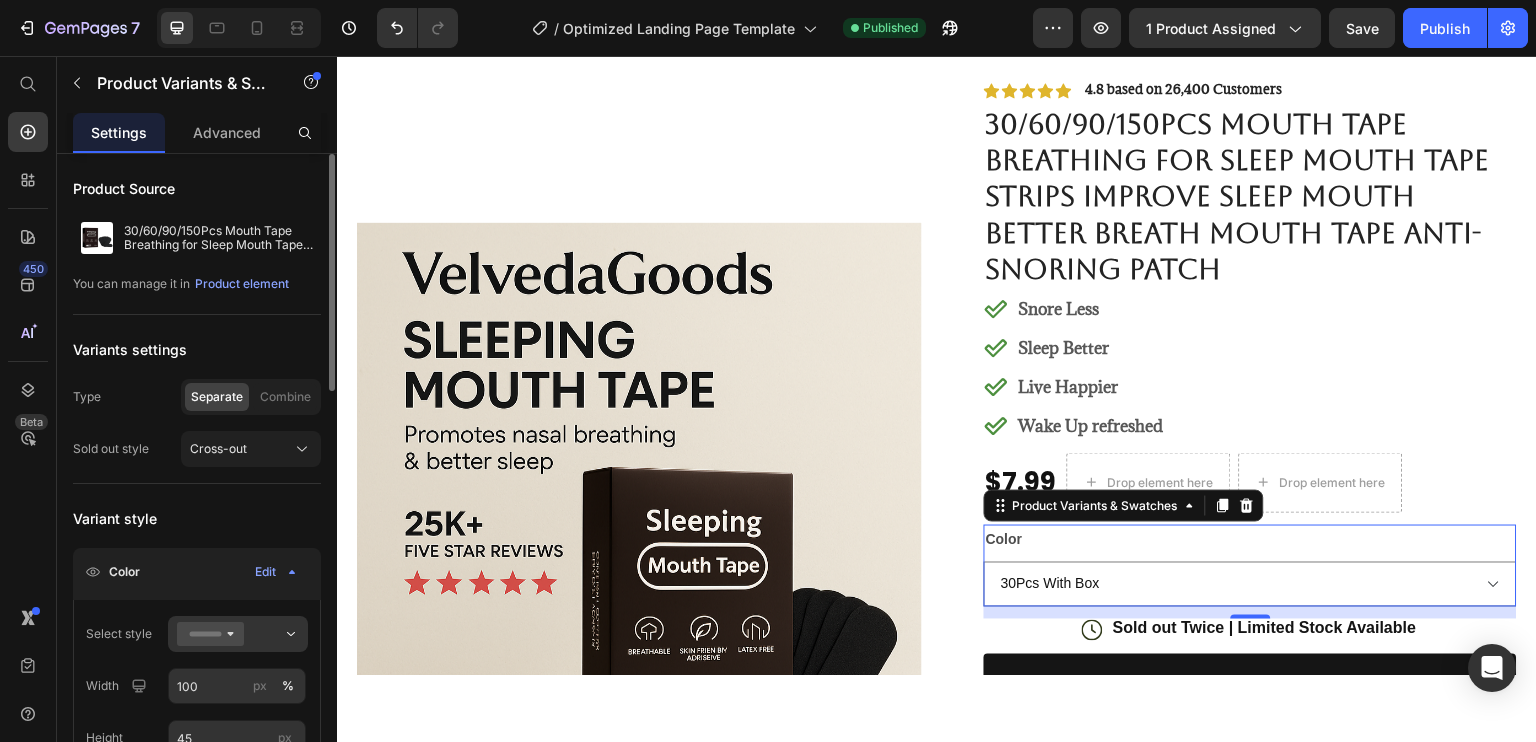 scroll, scrollTop: 200, scrollLeft: 0, axis: vertical 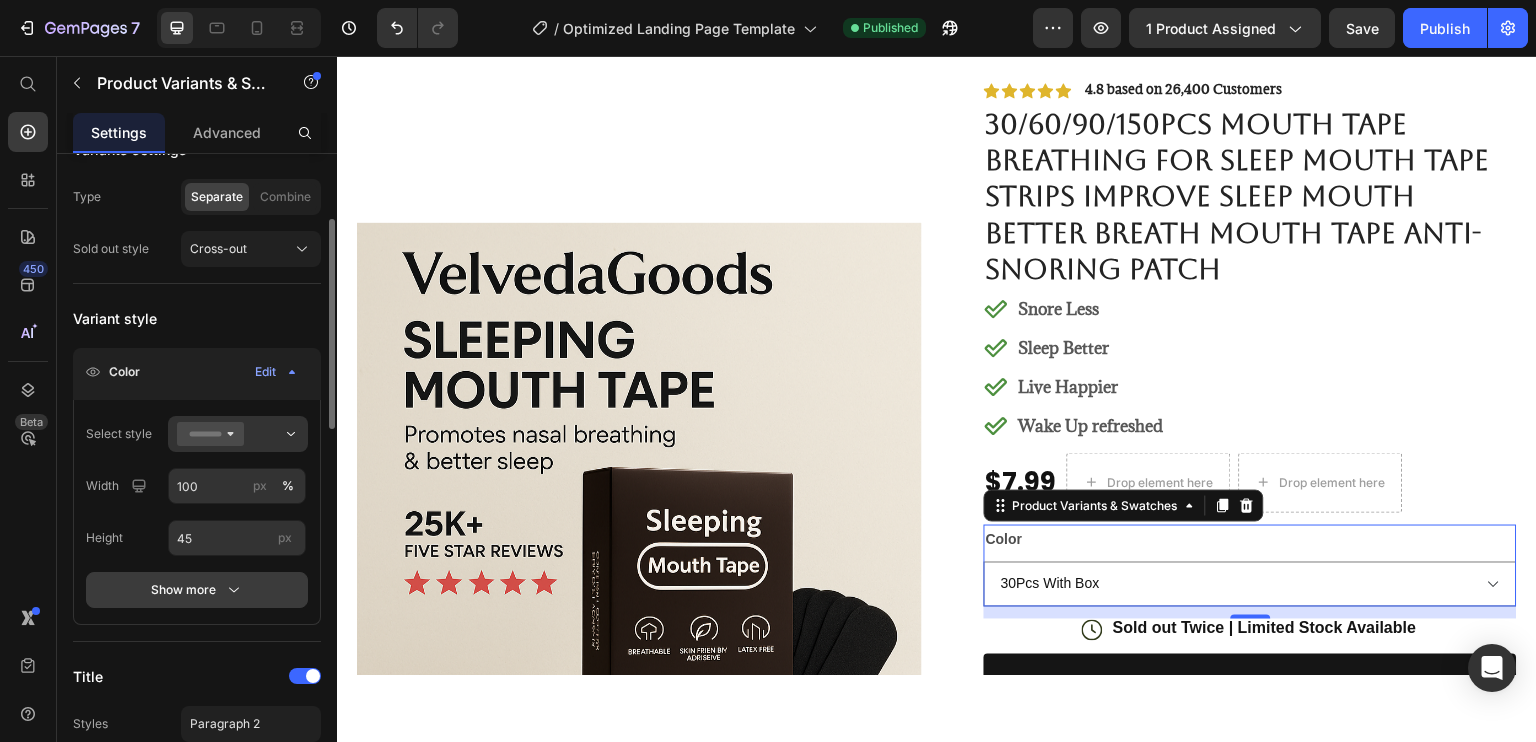 click 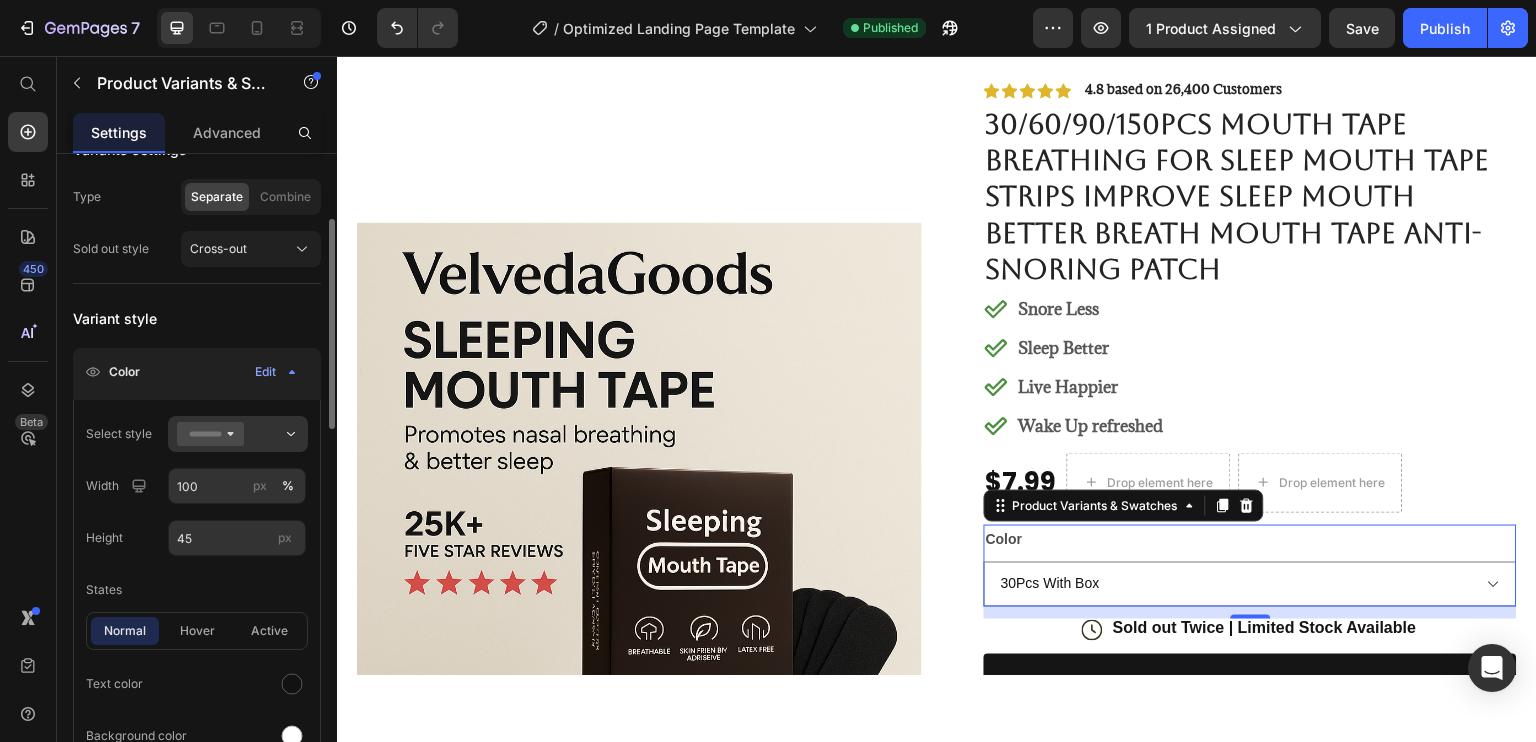 scroll, scrollTop: 400, scrollLeft: 0, axis: vertical 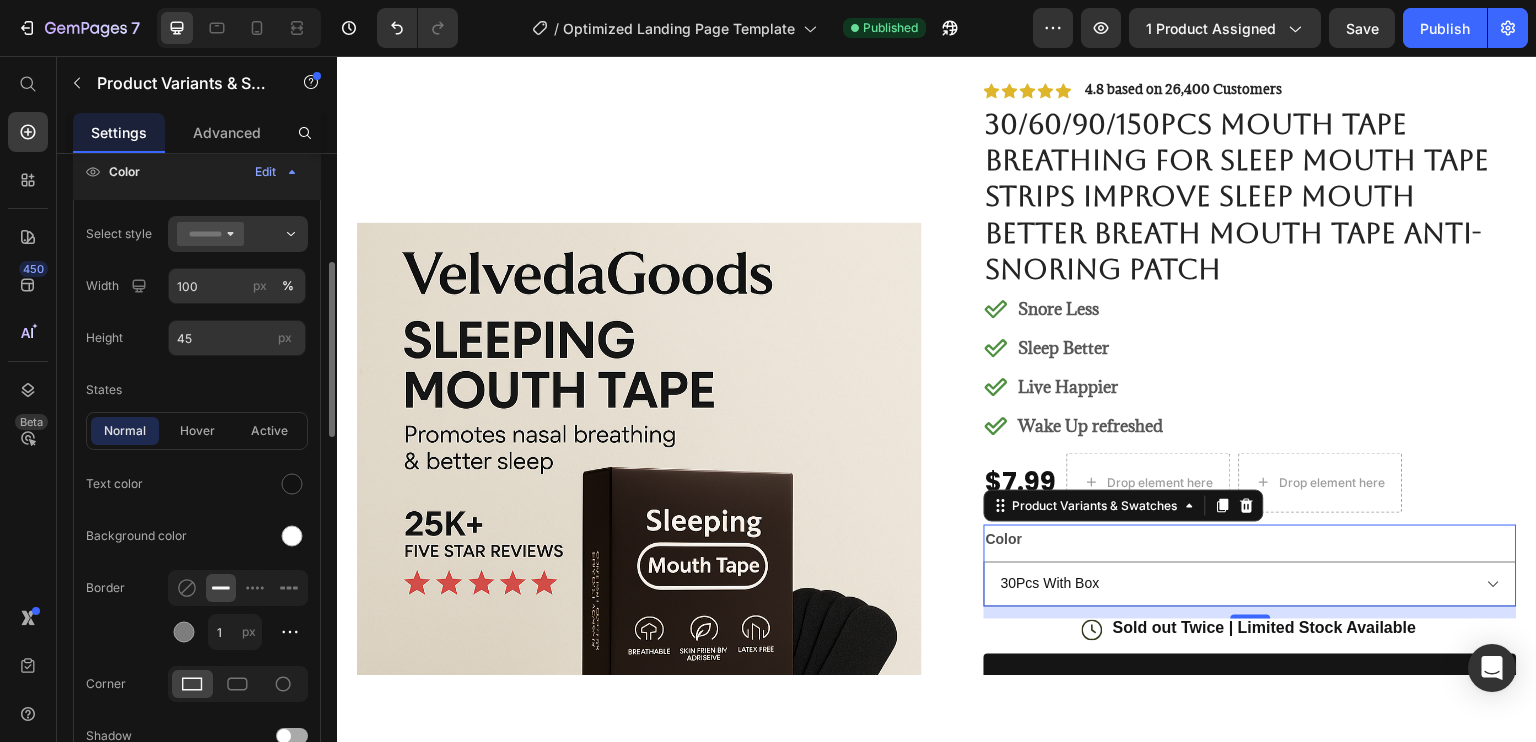 click on "Text color" at bounding box center (197, 484) 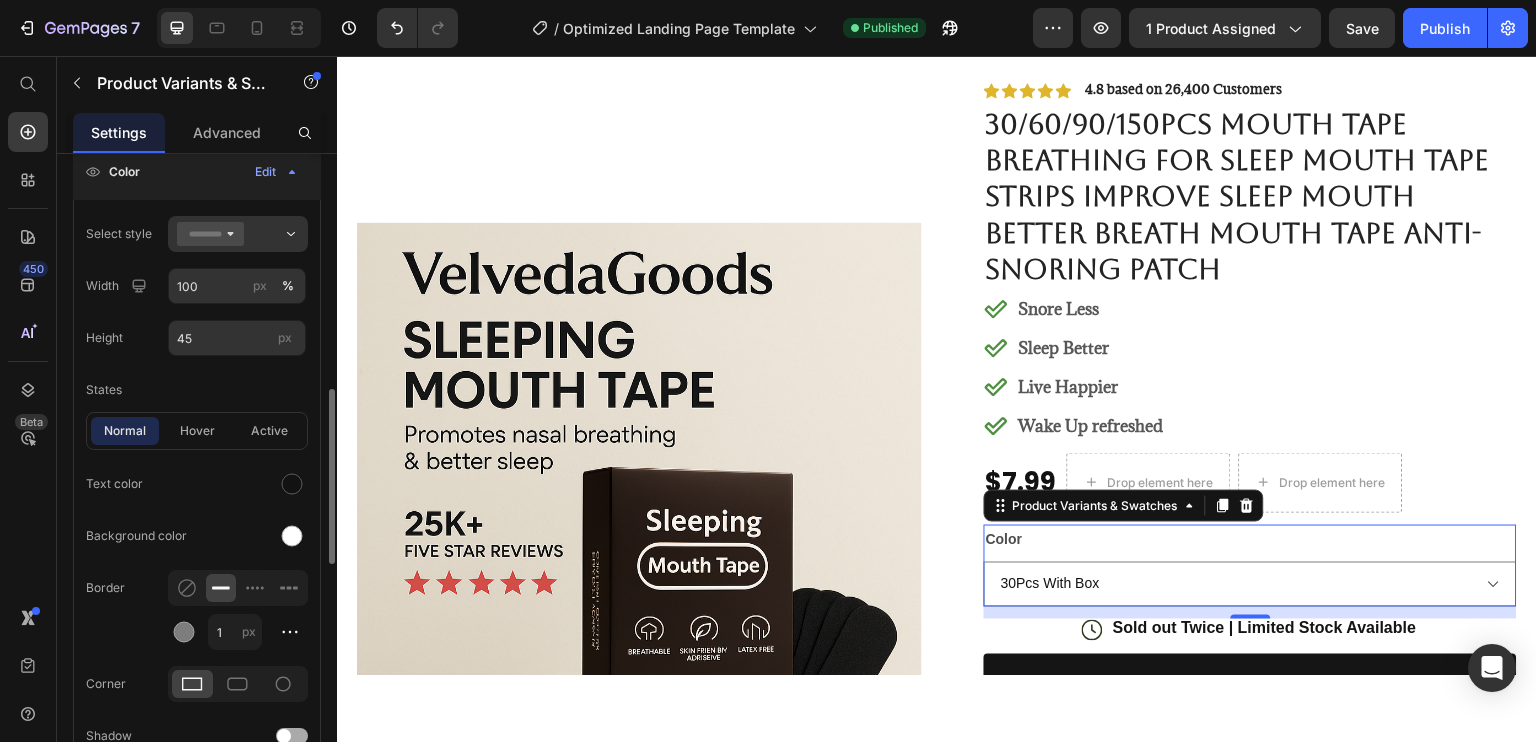 scroll, scrollTop: 500, scrollLeft: 0, axis: vertical 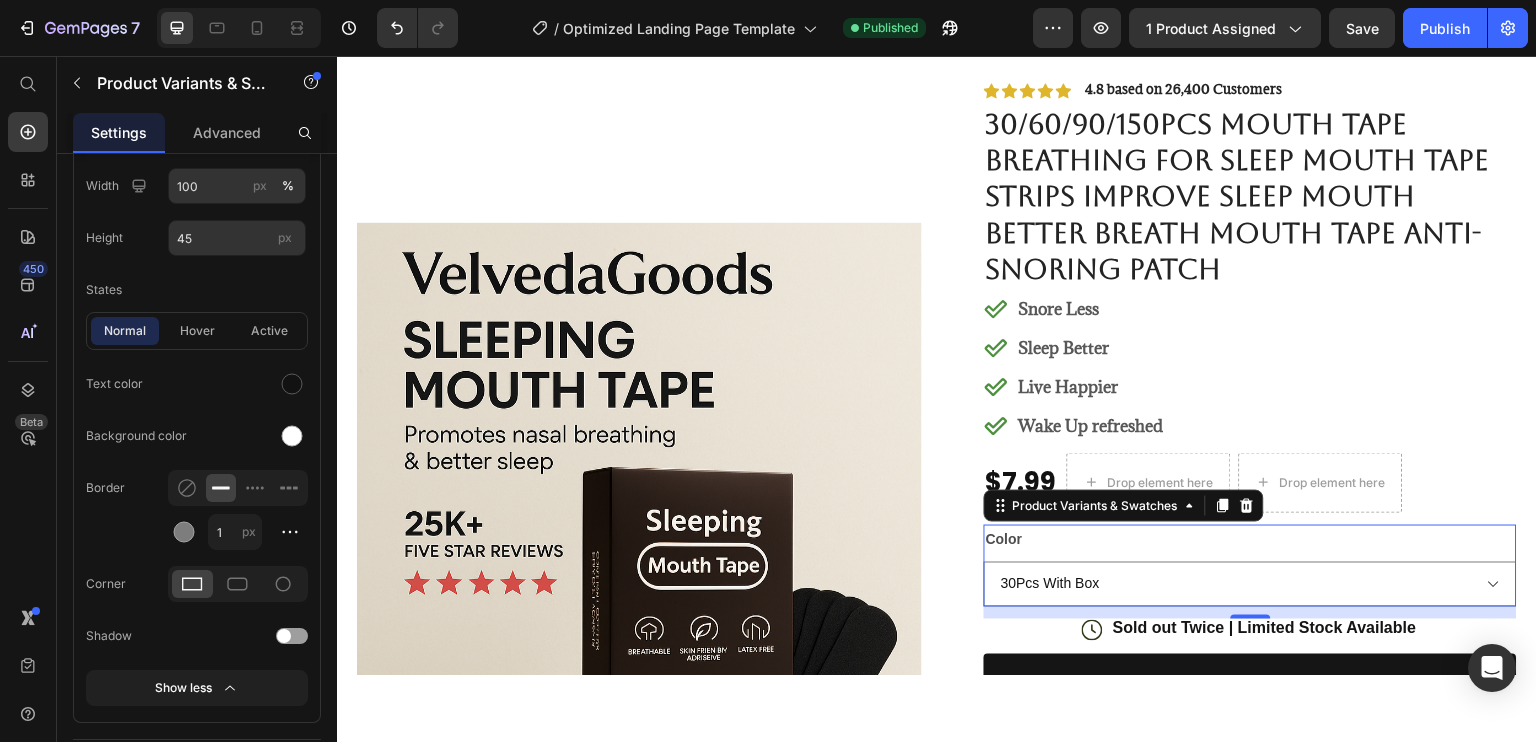click on "Color 30Pcs With Box 60Pcs With Box 90Pcs With Box 150Pcs With Box" at bounding box center [1250, 565] 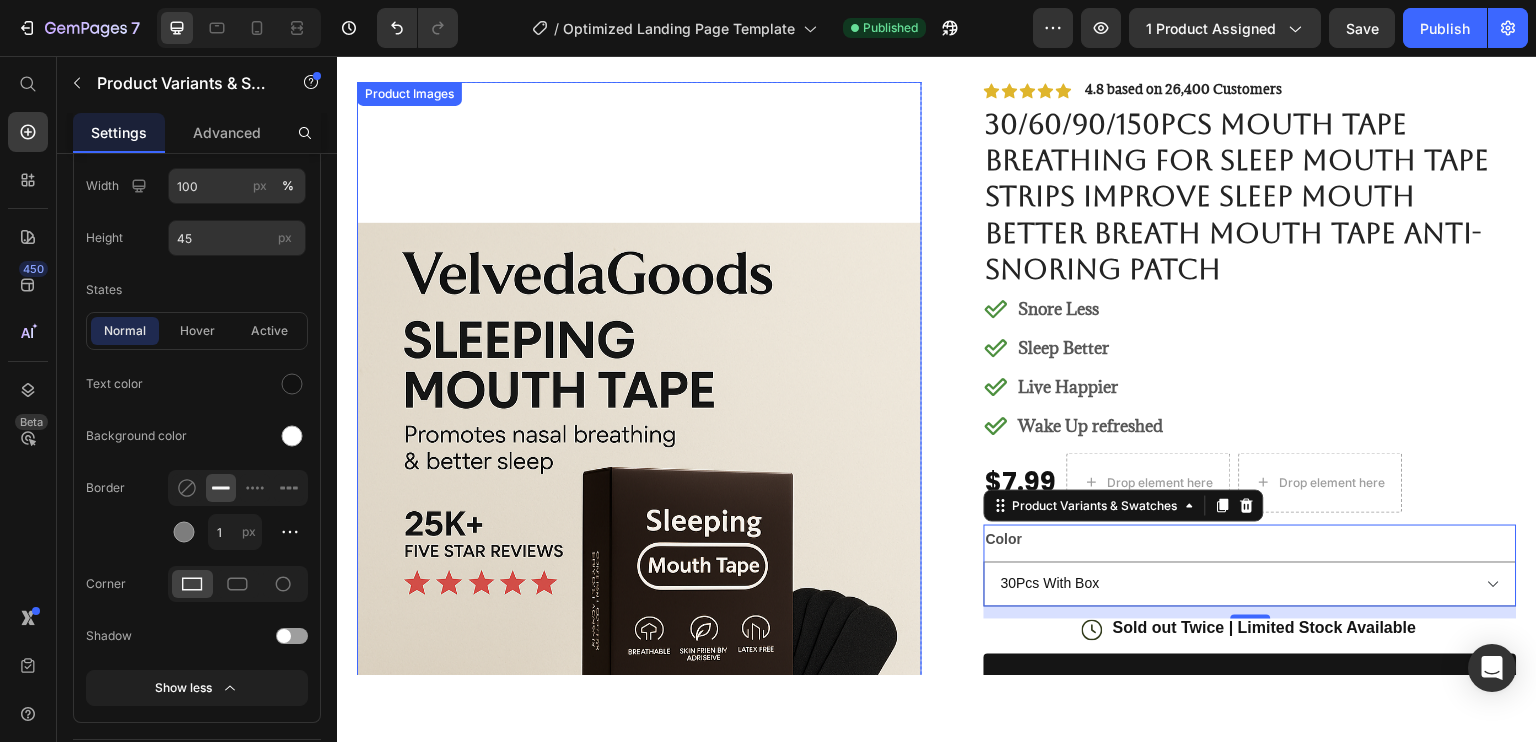 click at bounding box center [639, 505] 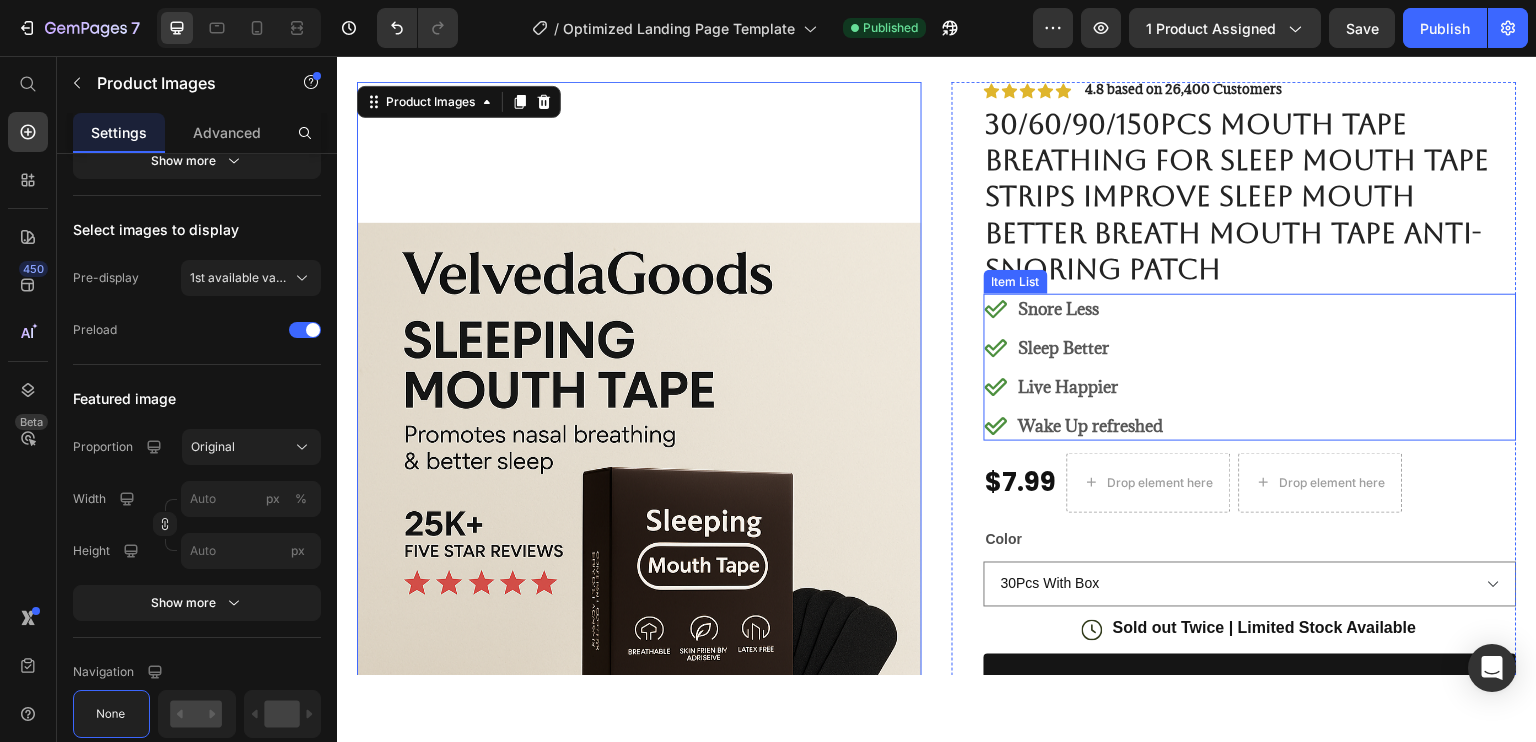 scroll, scrollTop: 0, scrollLeft: 0, axis: both 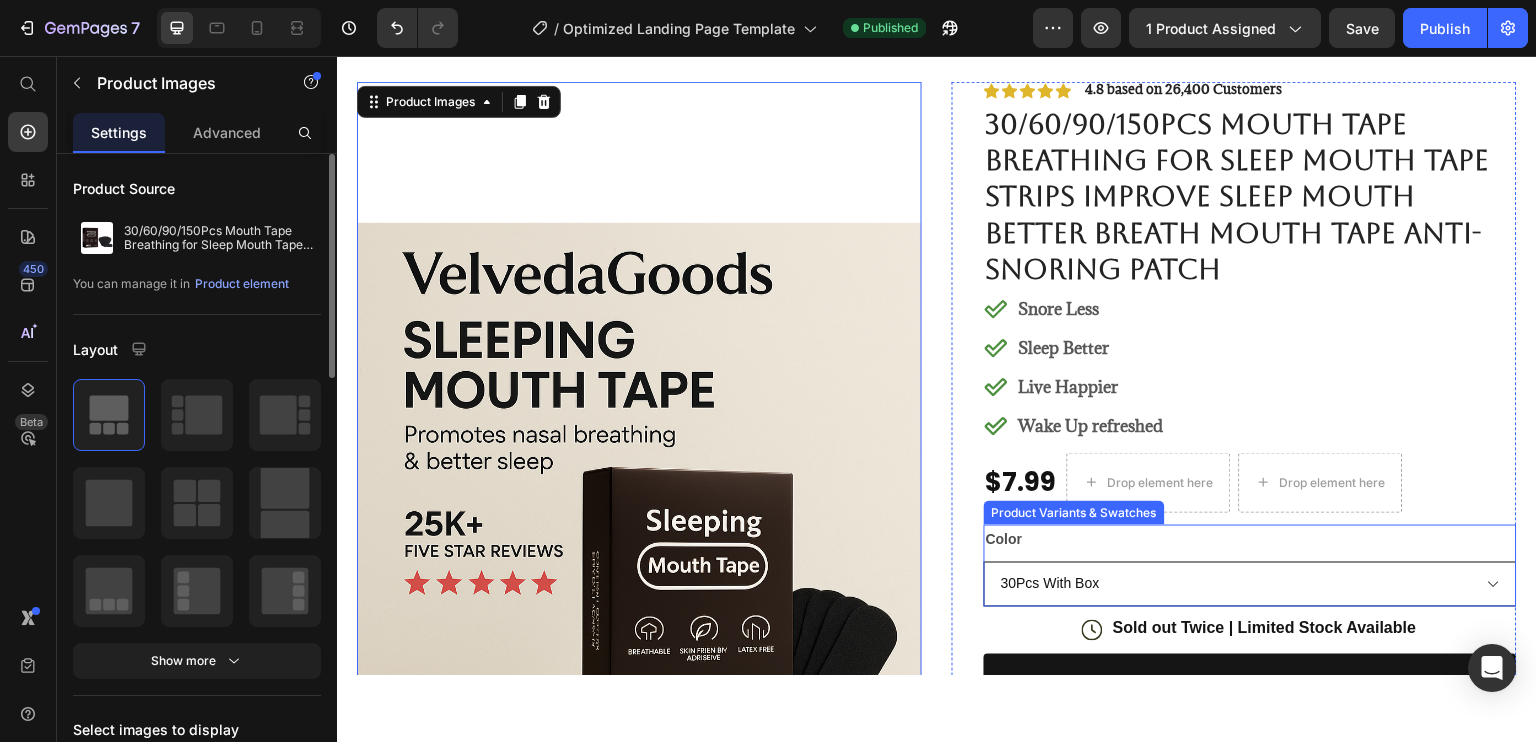 drag, startPoint x: 1050, startPoint y: 559, endPoint x: 1054, endPoint y: 578, distance: 19.416489 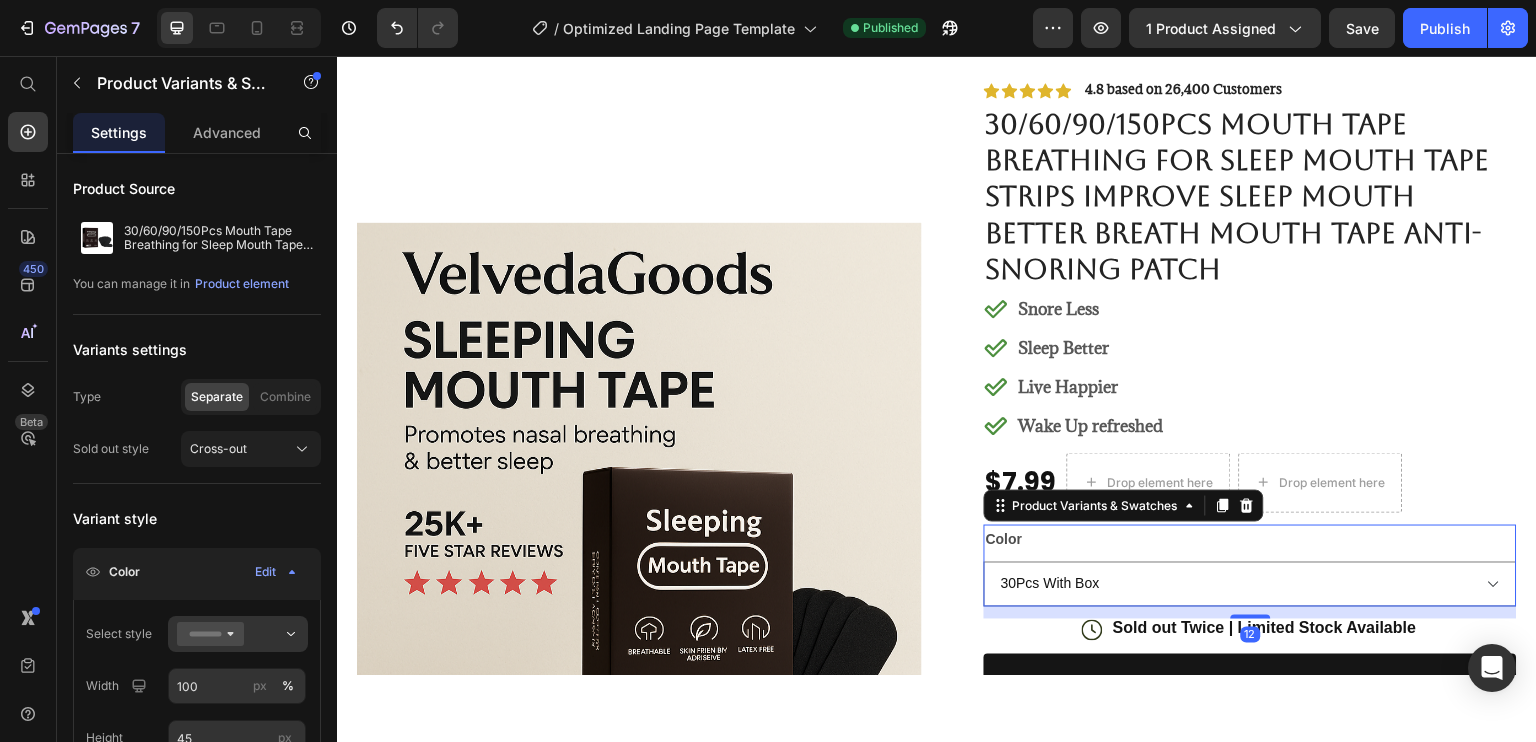 click on "Color" at bounding box center [1004, 538] 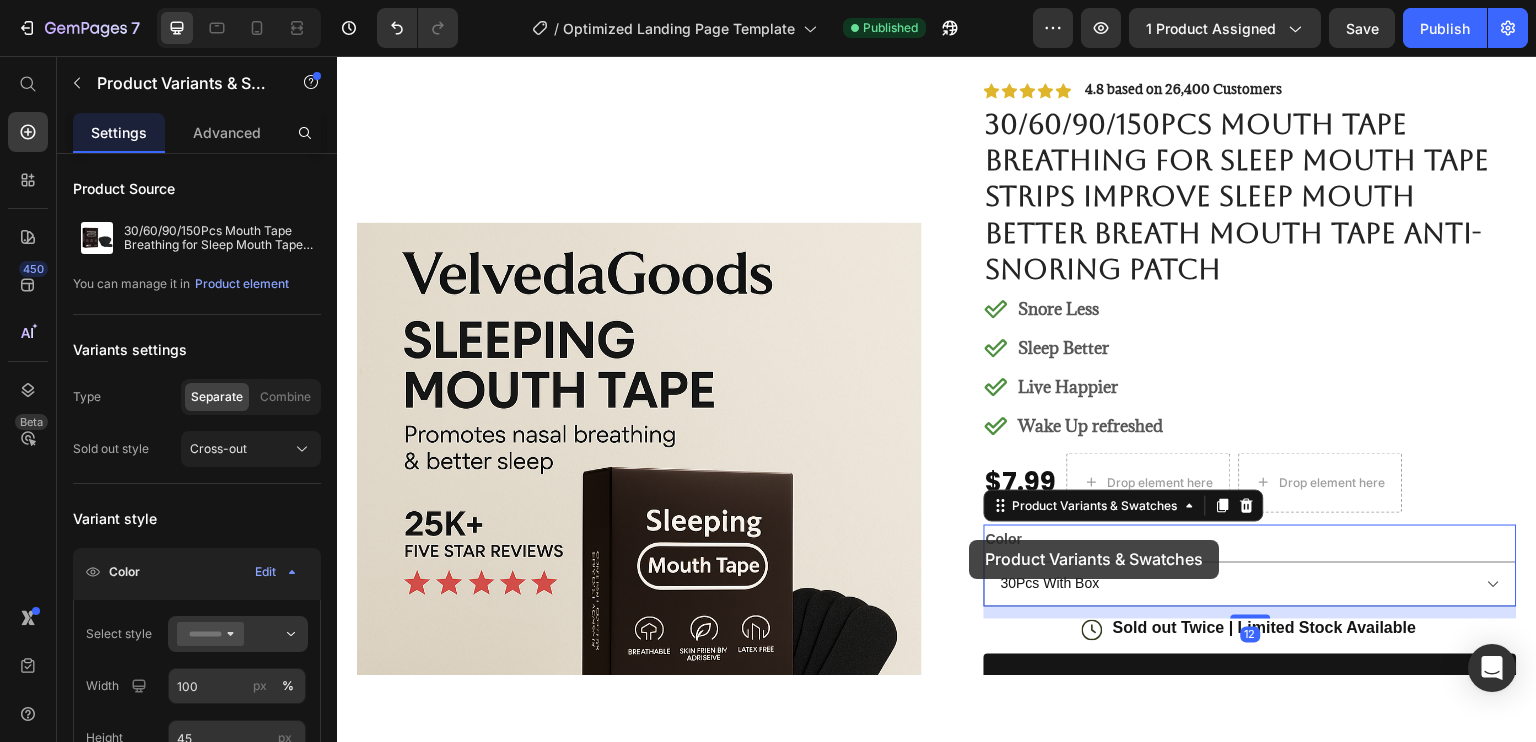 drag, startPoint x: 1011, startPoint y: 540, endPoint x: 1123, endPoint y: 538, distance: 112.01785 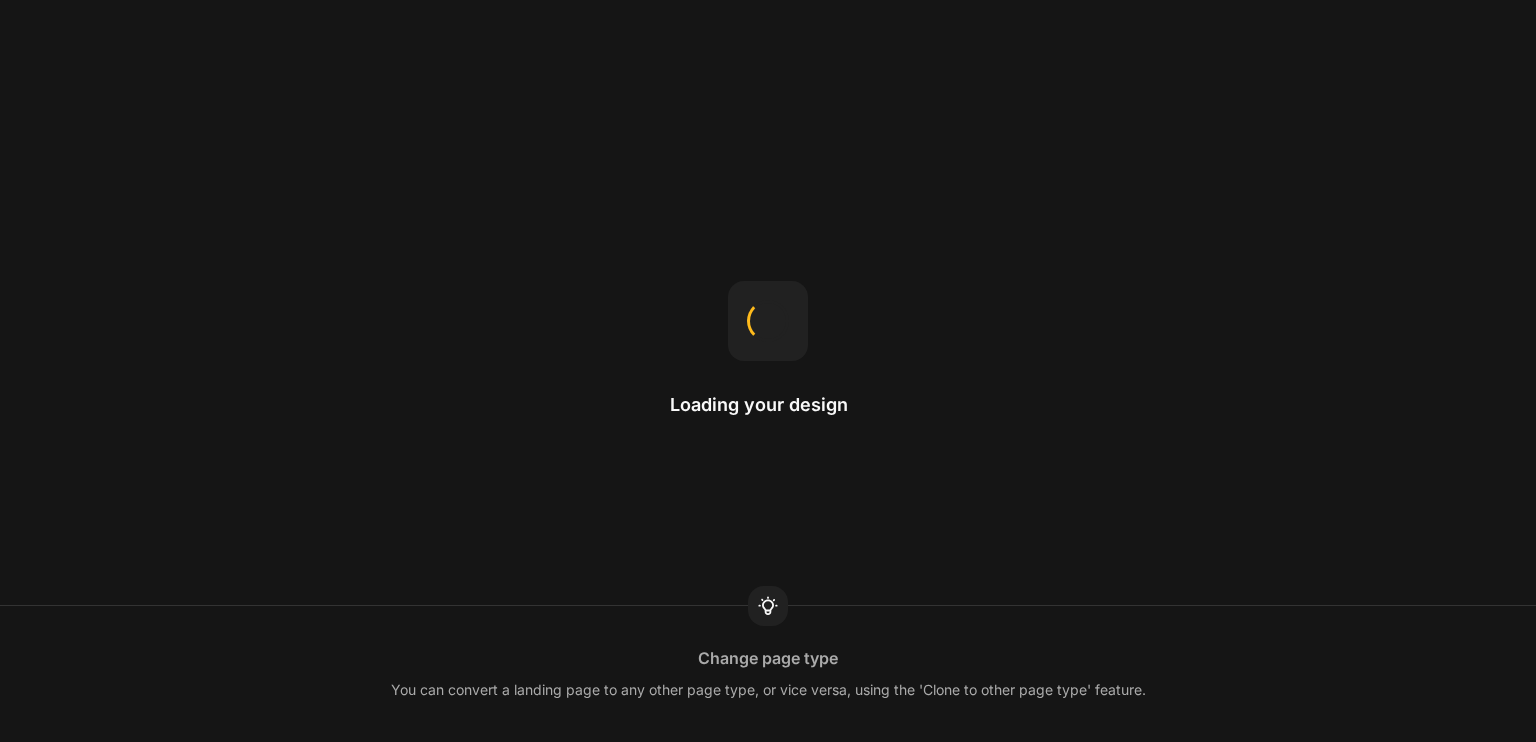 scroll, scrollTop: 0, scrollLeft: 0, axis: both 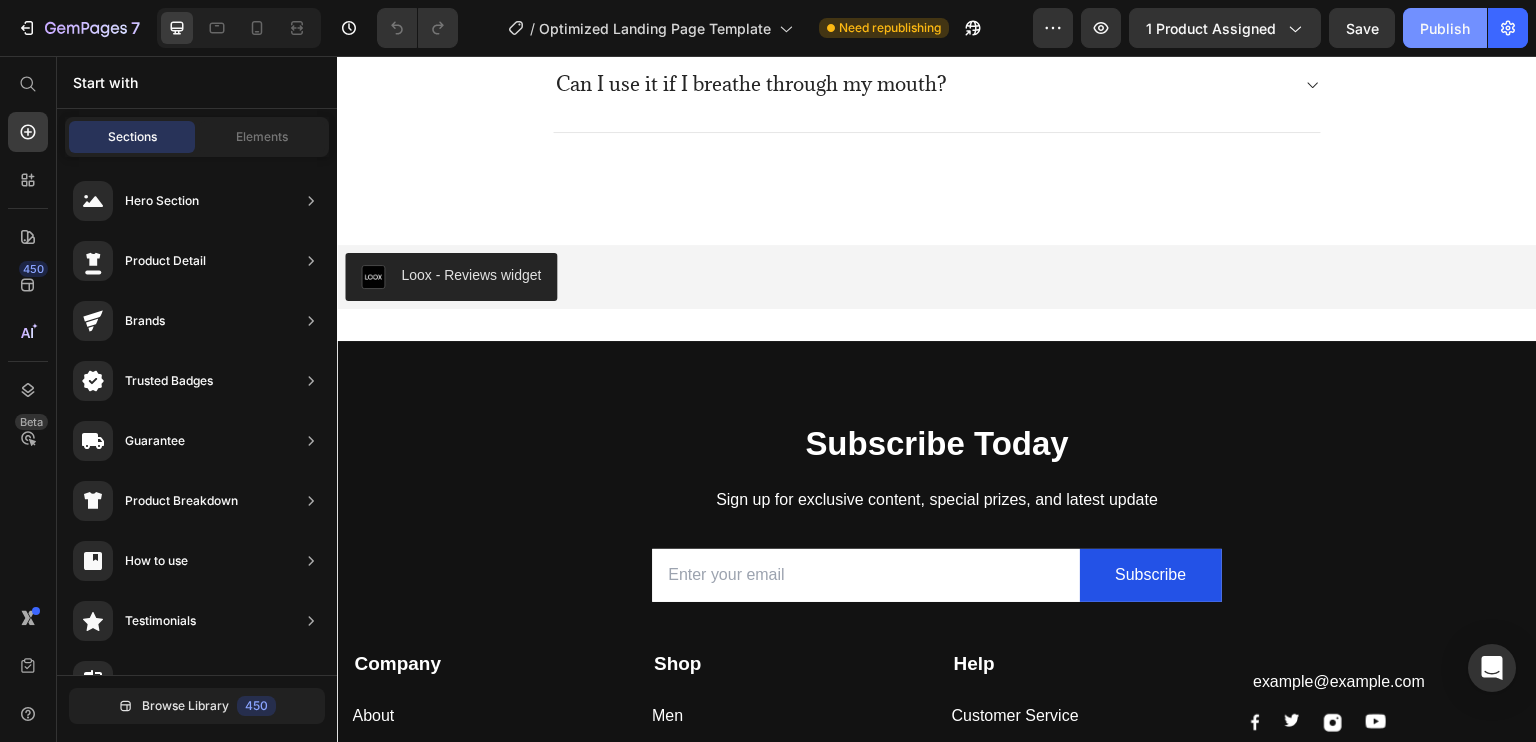click on "Publish" at bounding box center [1445, 28] 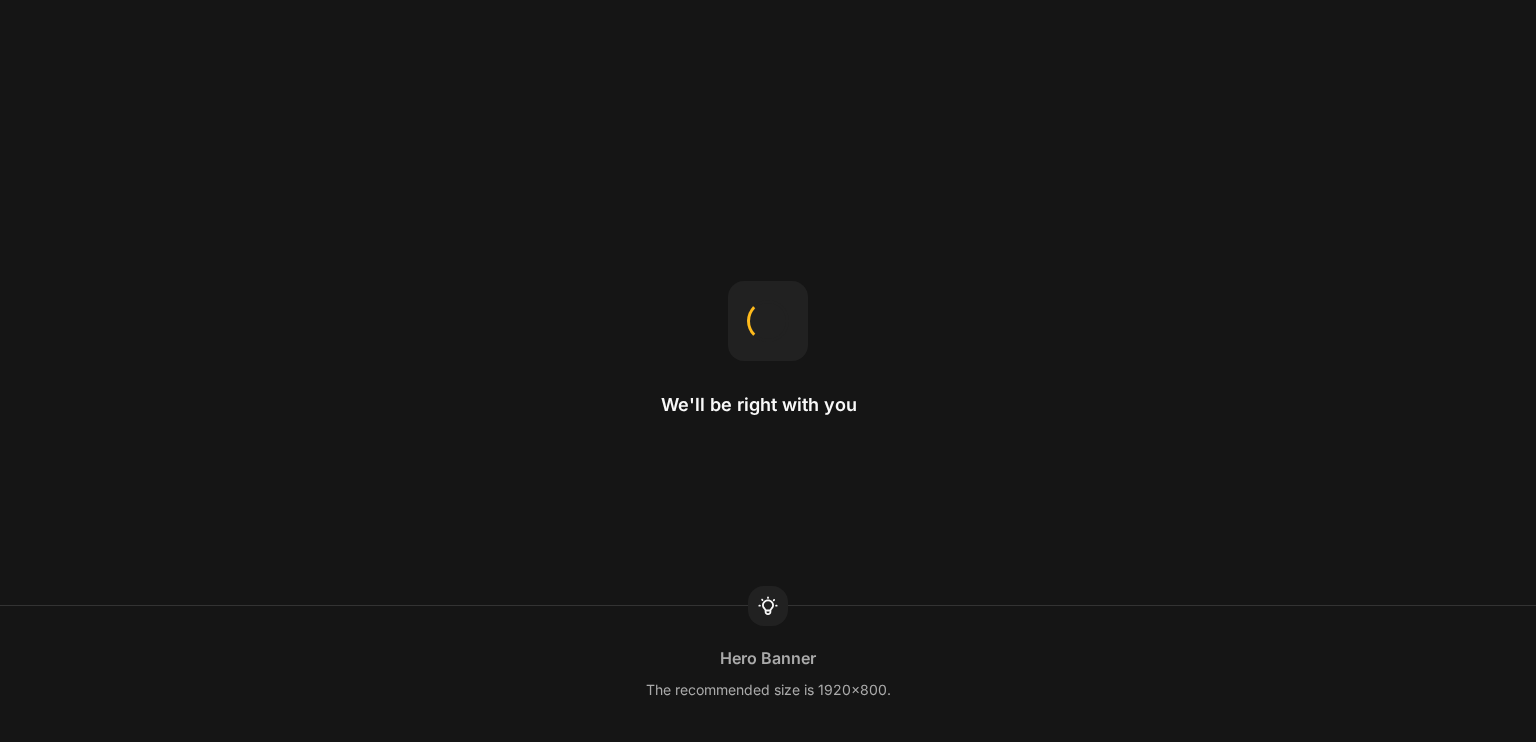 scroll, scrollTop: 0, scrollLeft: 0, axis: both 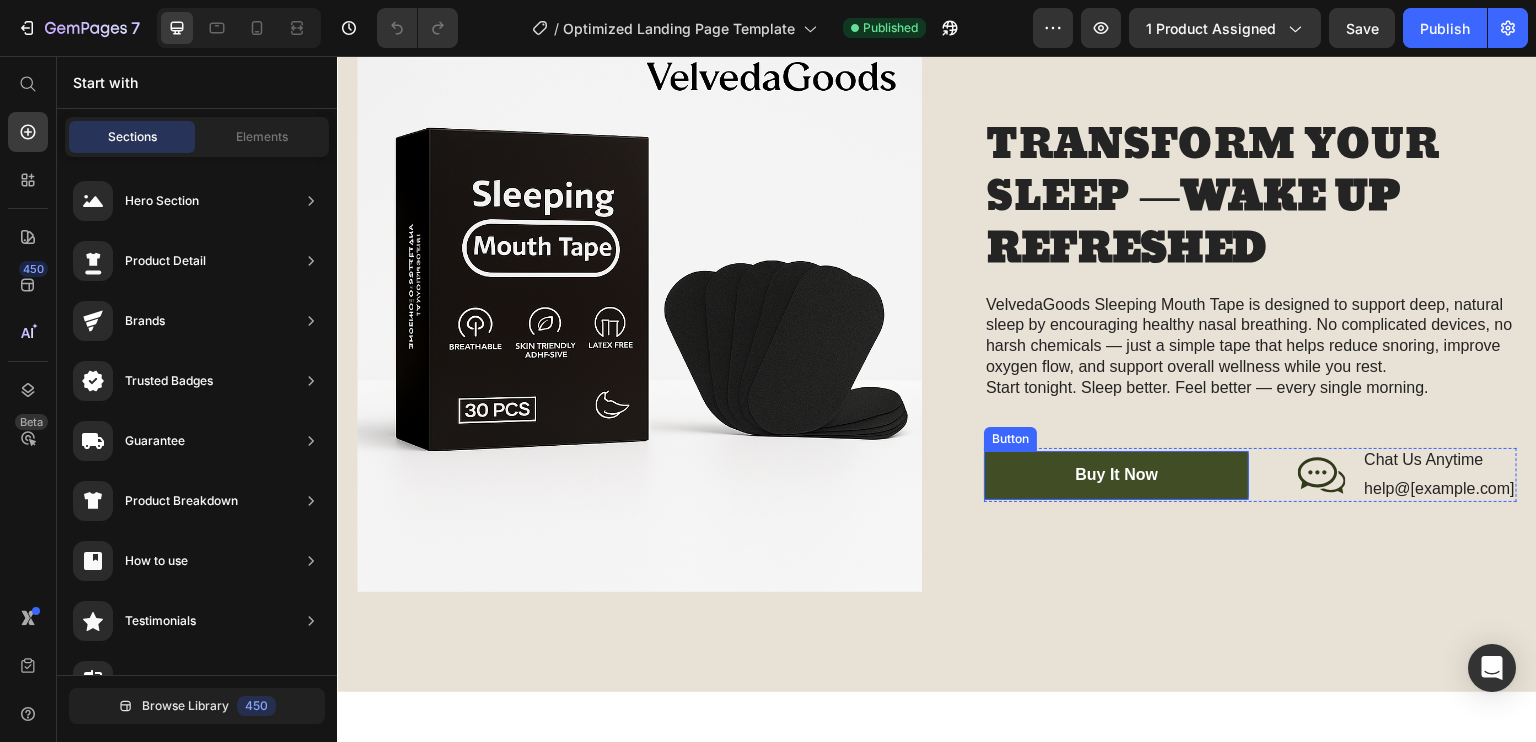 click on "buy it now" at bounding box center [1116, 475] 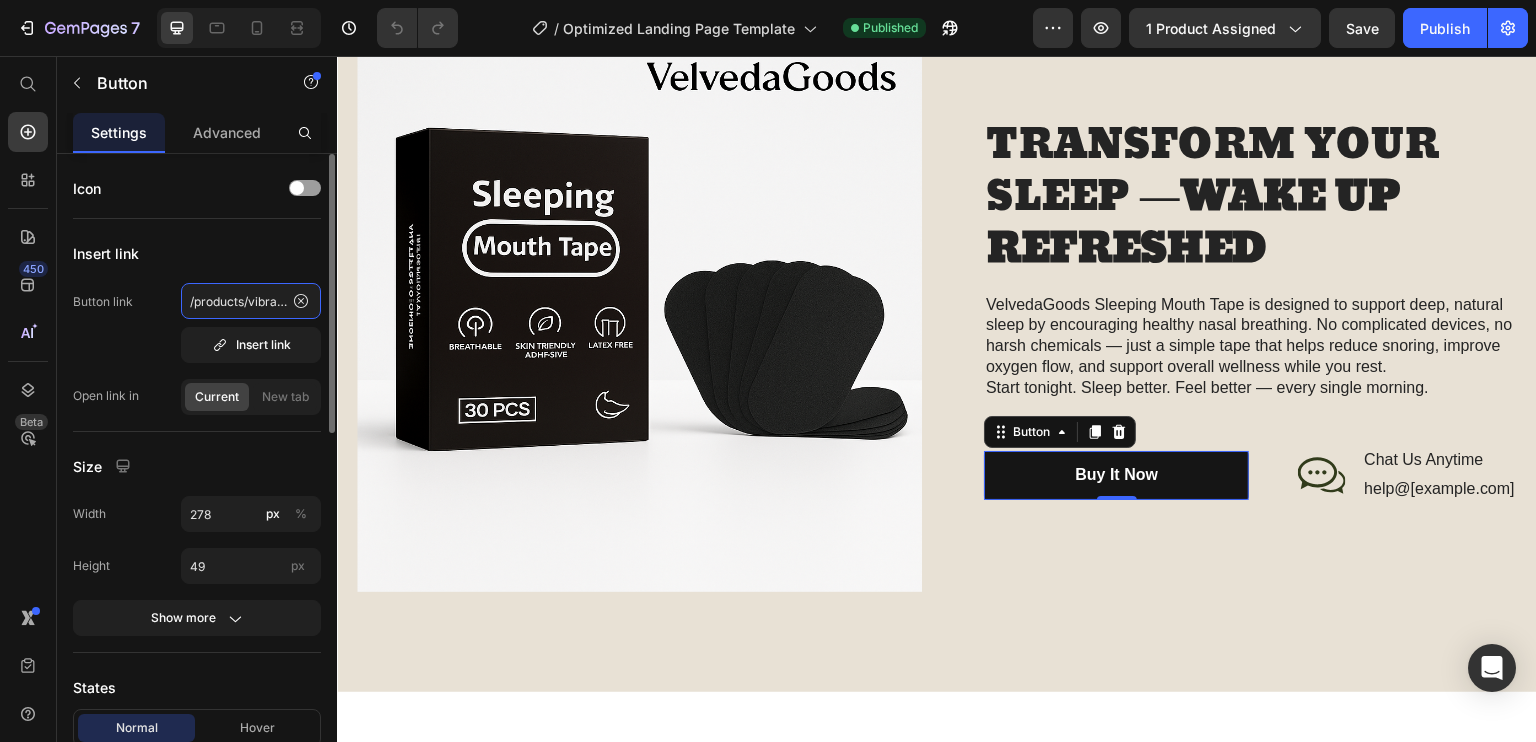 click on "/products/vibracore-vibration-plate" 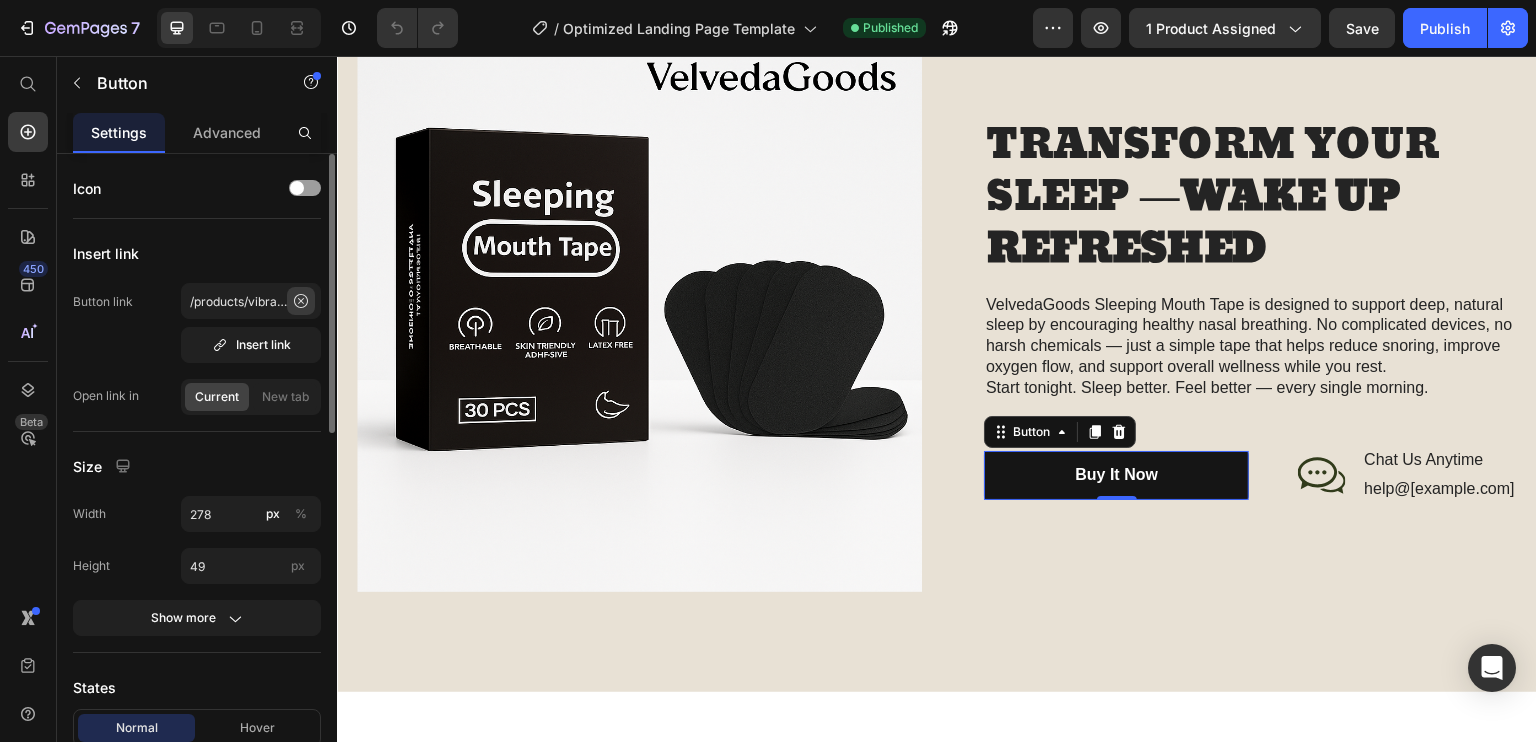 click 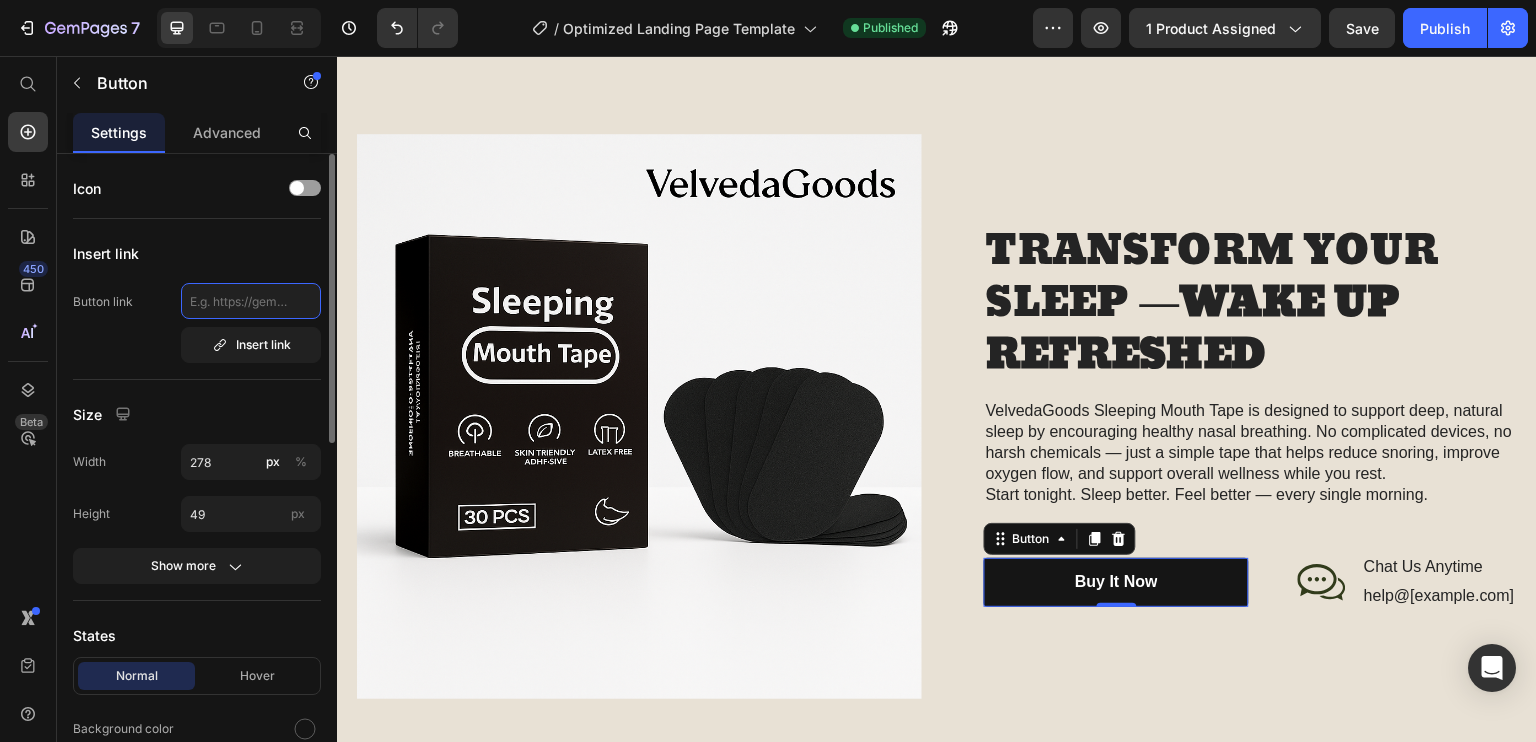 scroll, scrollTop: 1700, scrollLeft: 0, axis: vertical 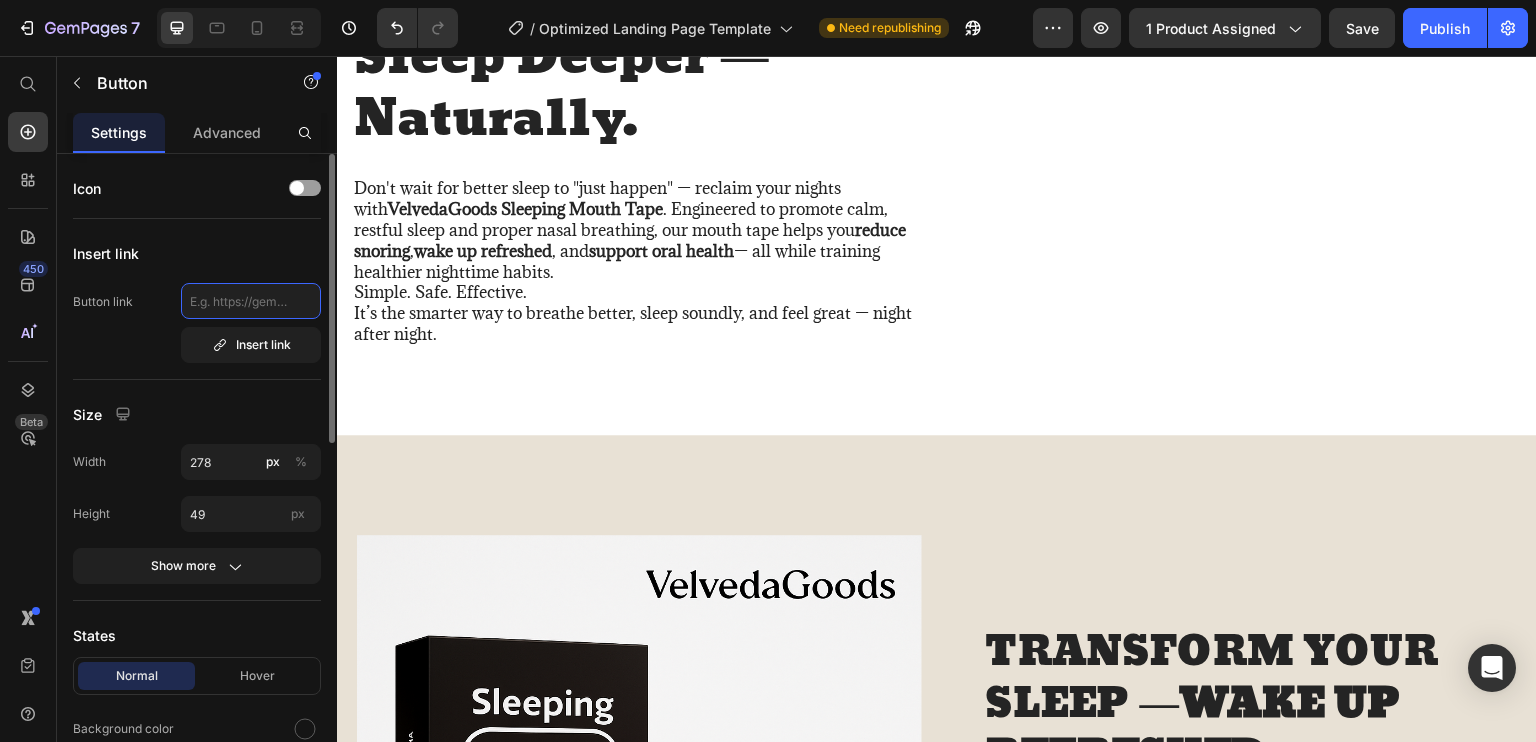 paste on "https://velvedagoods.myshopify.com/products/30-60-90-150pcs-mouth-tape-breathing-for-sleep-mouth-tape-strips-improve-sleep-mouth-better-breath-mouth-tape-anti-snoring-patch" 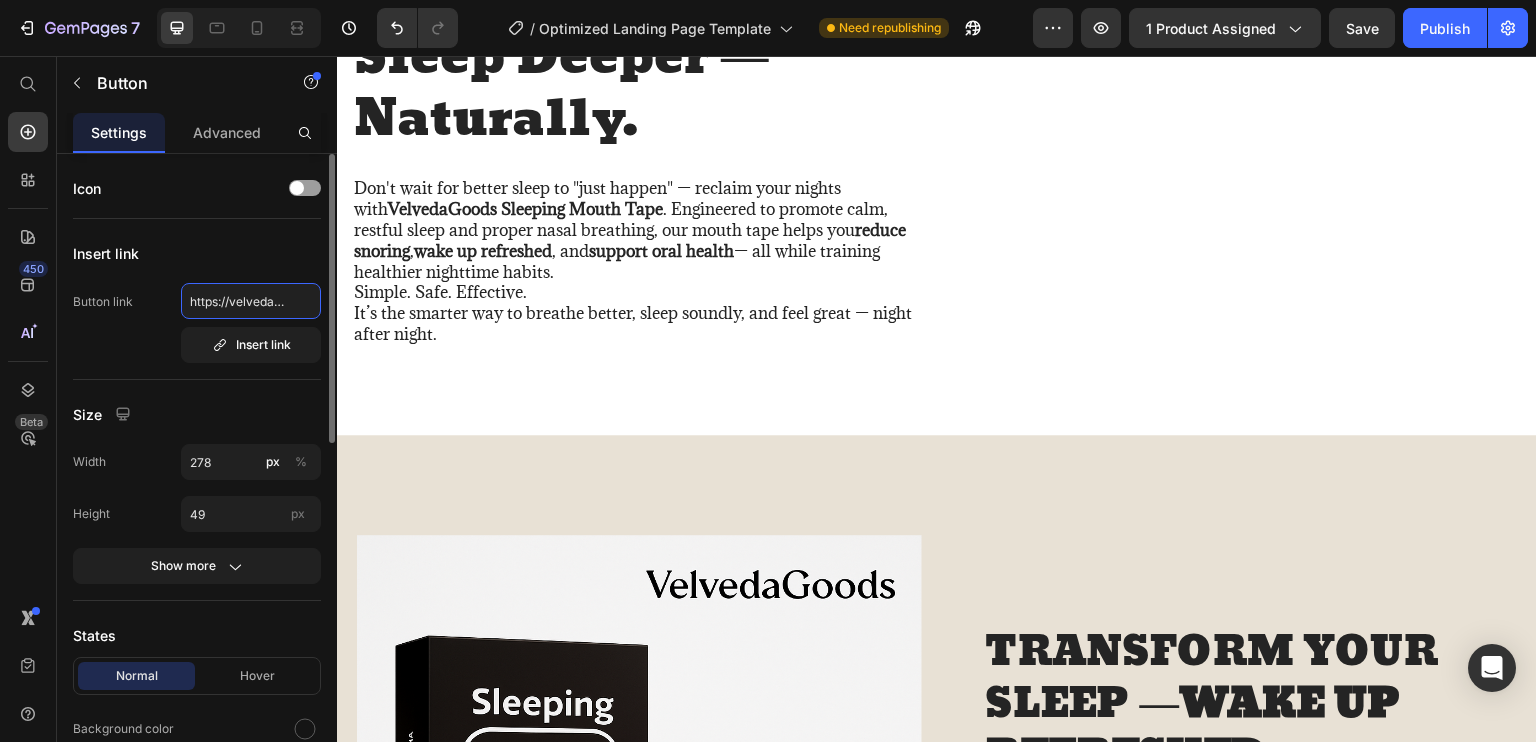 scroll, scrollTop: 0, scrollLeft: 962, axis: horizontal 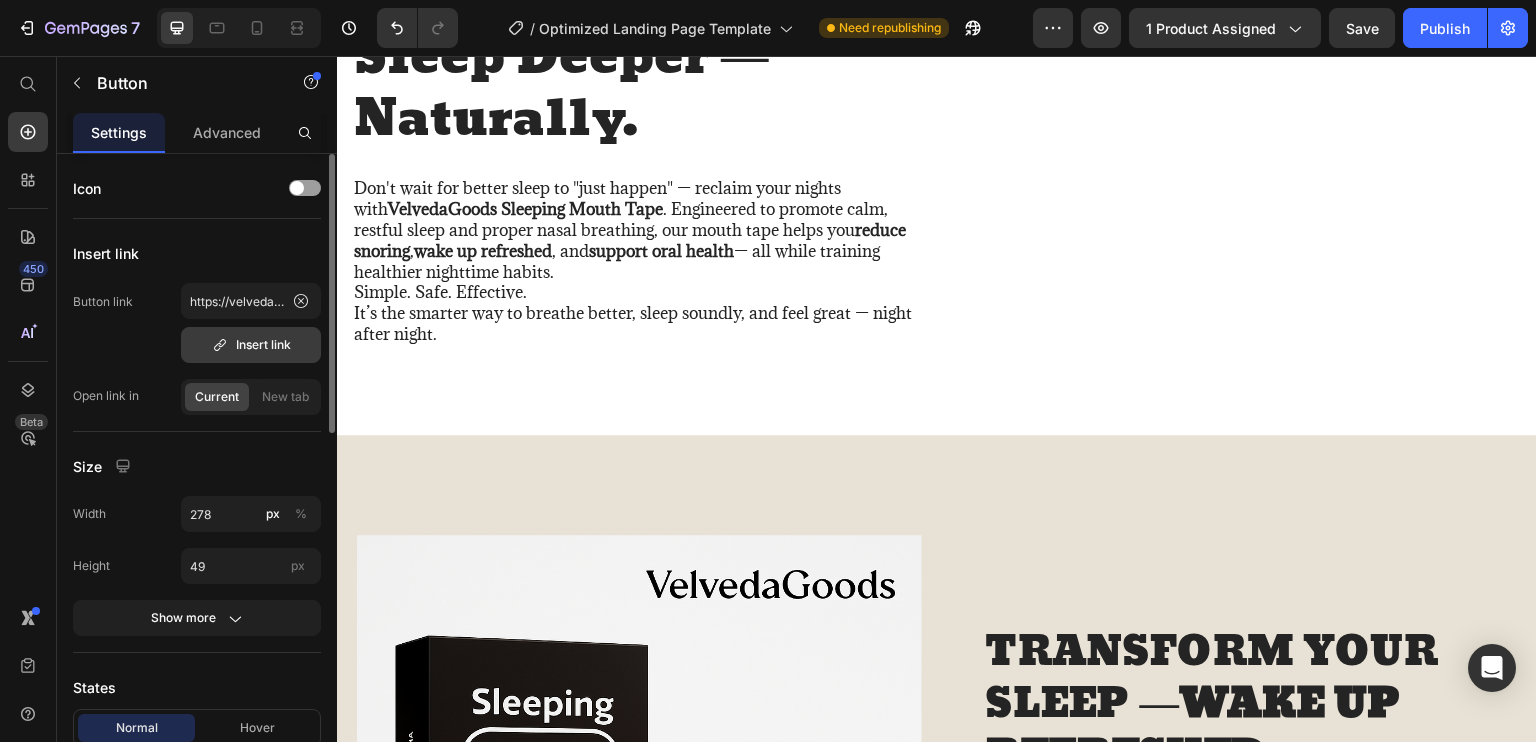 click on "Insert link" at bounding box center [251, 345] 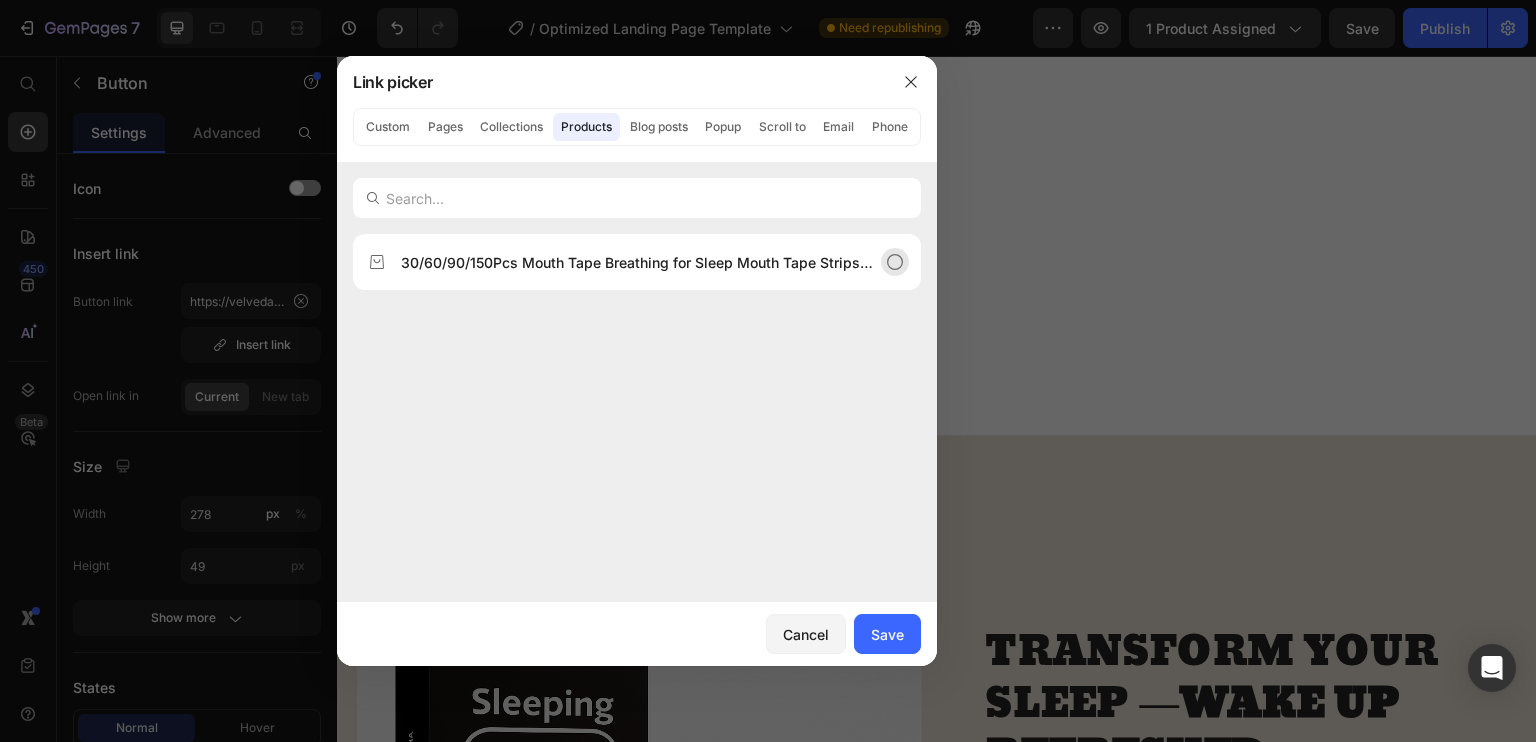 click on "30/60/90/150Pcs Mouth Tape Breathing for Sleep Mouth Tape Strips Improve Sleep Mouth Better Breath Mouth Tape Anti-Snoring Patch" at bounding box center [637, 262] 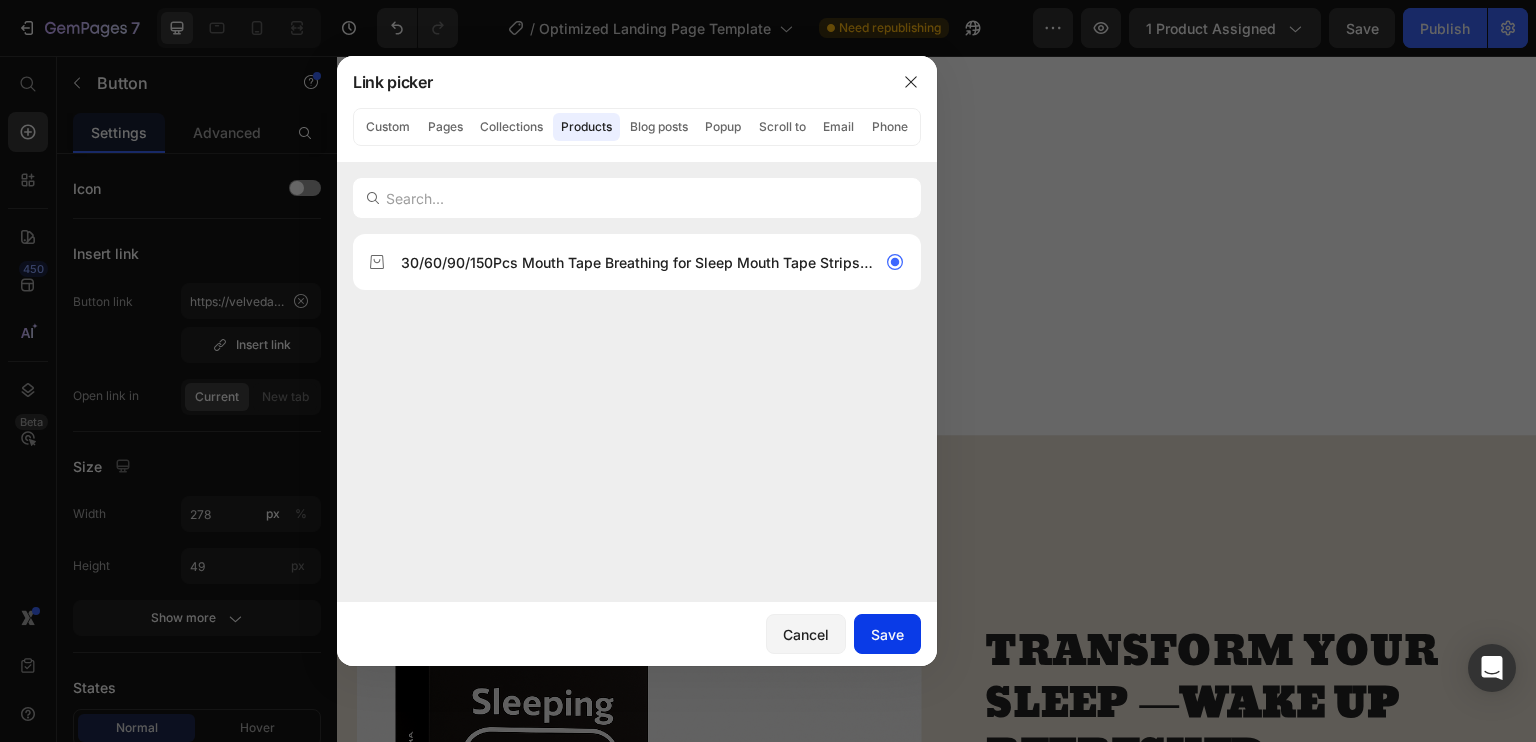 click on "Save" at bounding box center [887, 634] 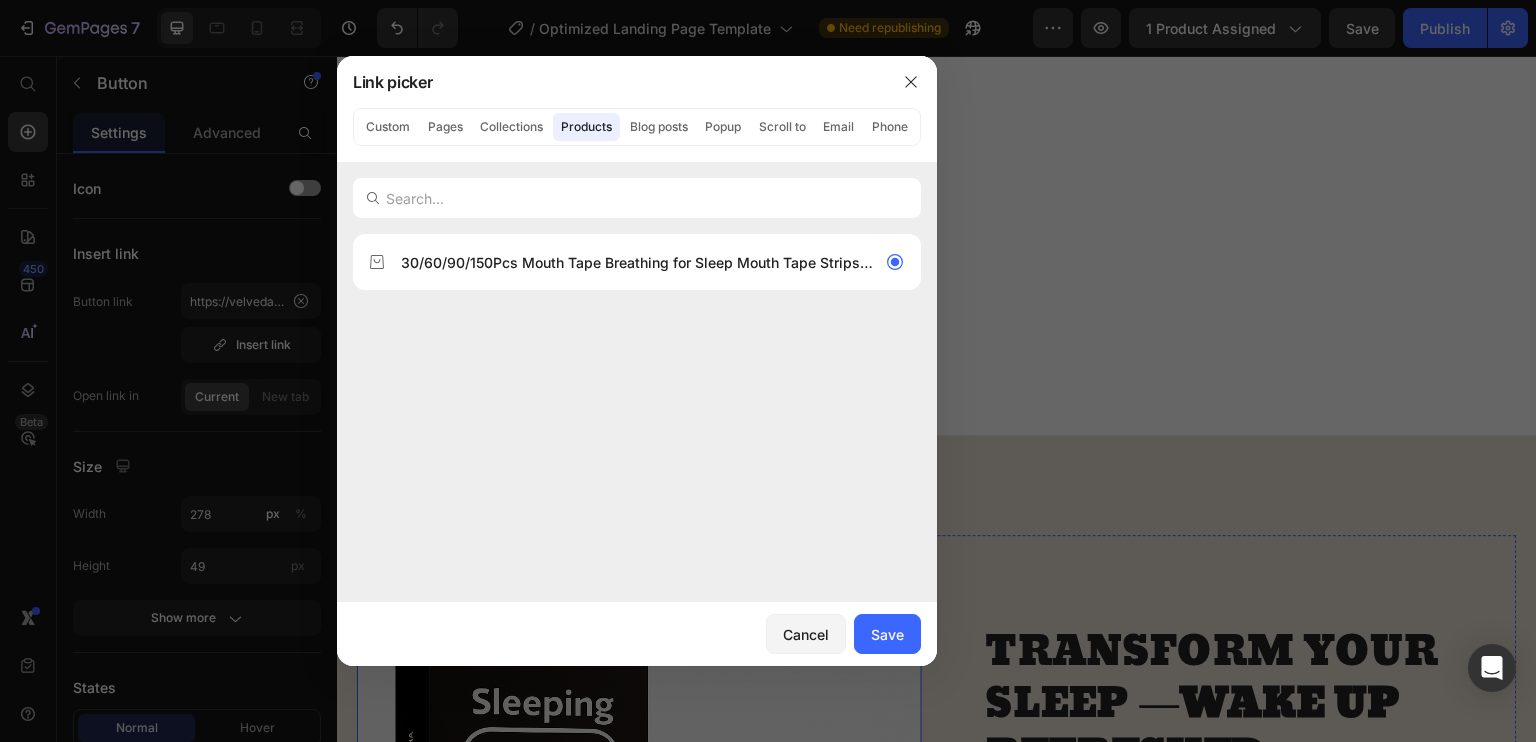 type on "/products/30-60-90-150pcs-mouth-tape-breathing-for-sleep-mouth-tape-strips-improve-sleep-mouth-better-breath-mouth-tape-anti-snoring-patch" 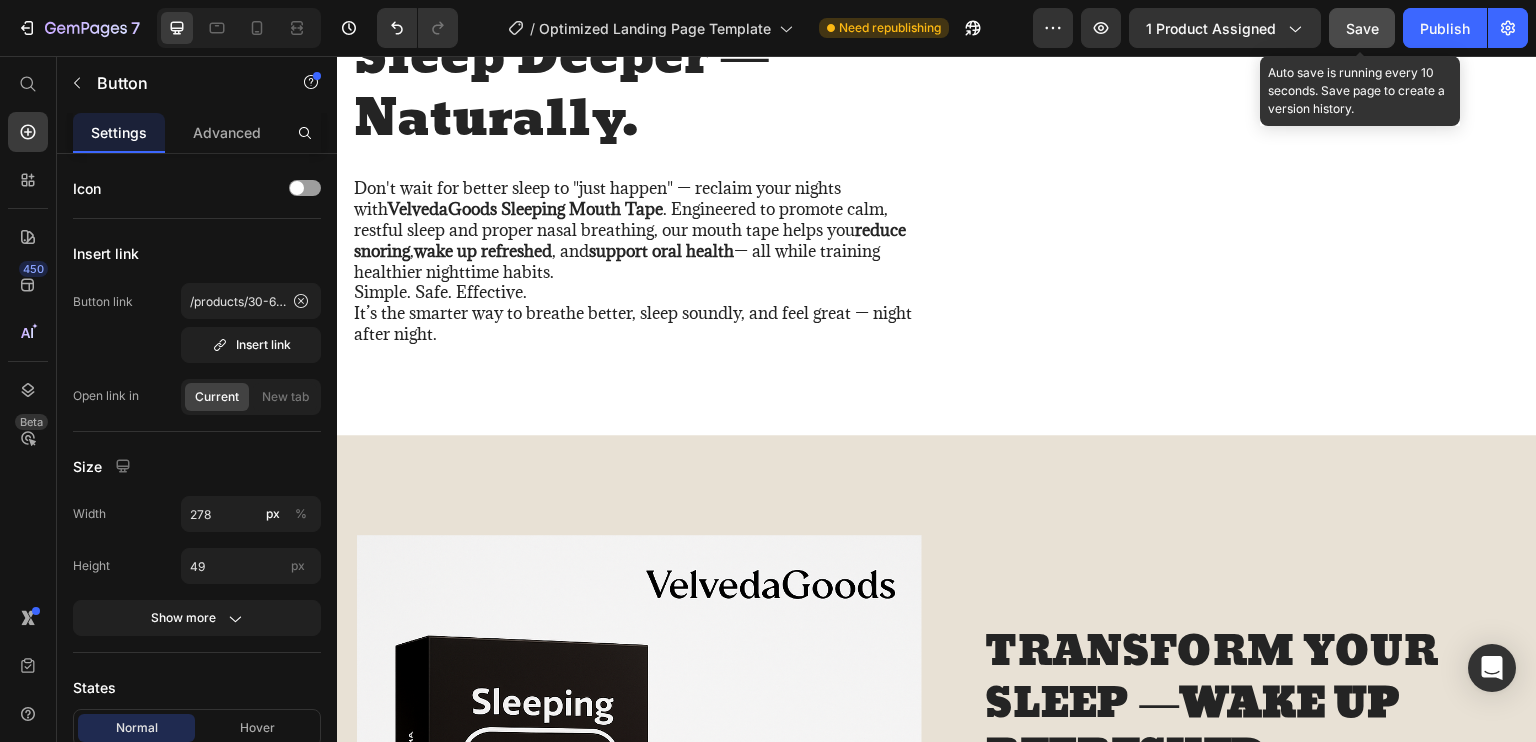 click on "Save" at bounding box center [1362, 28] 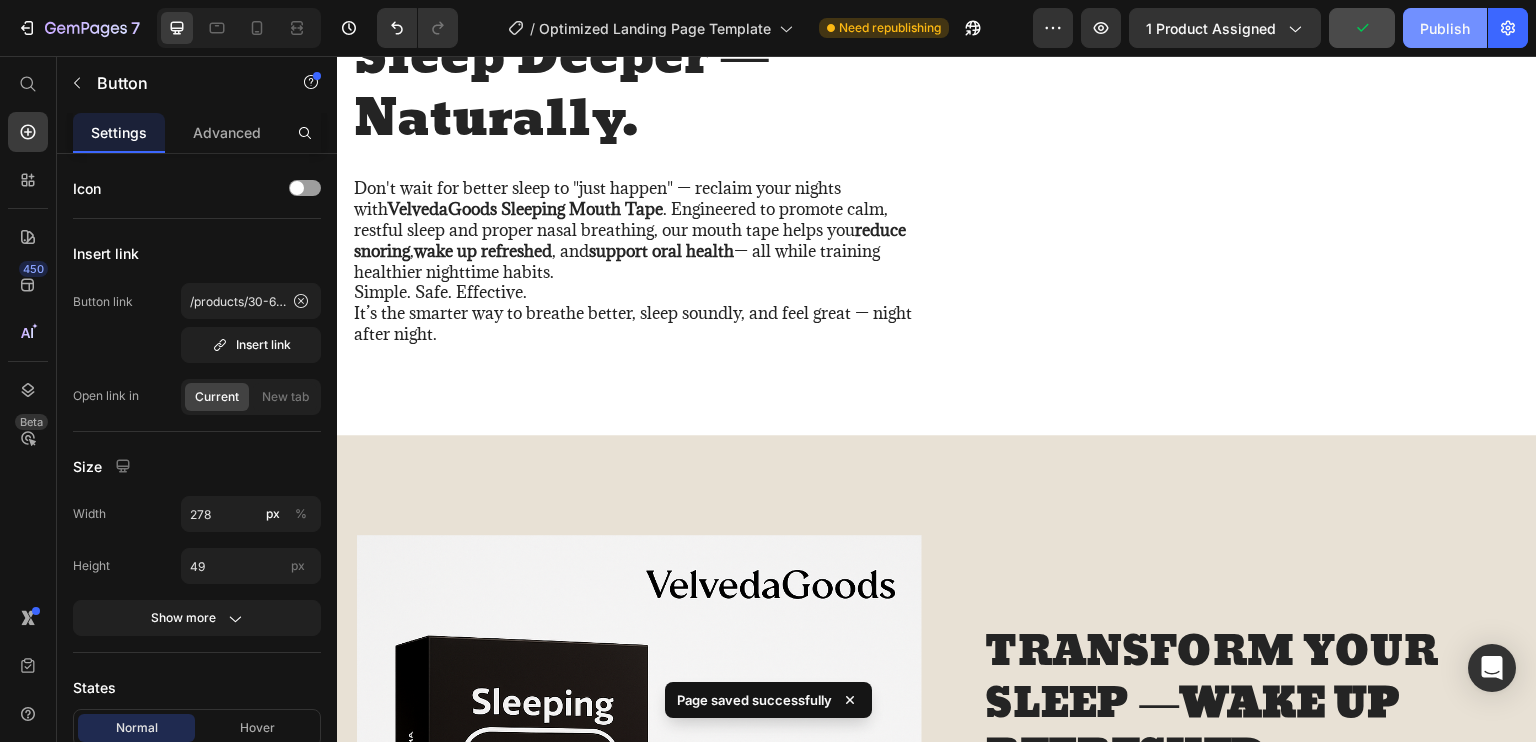 click on "Publish" at bounding box center [1445, 28] 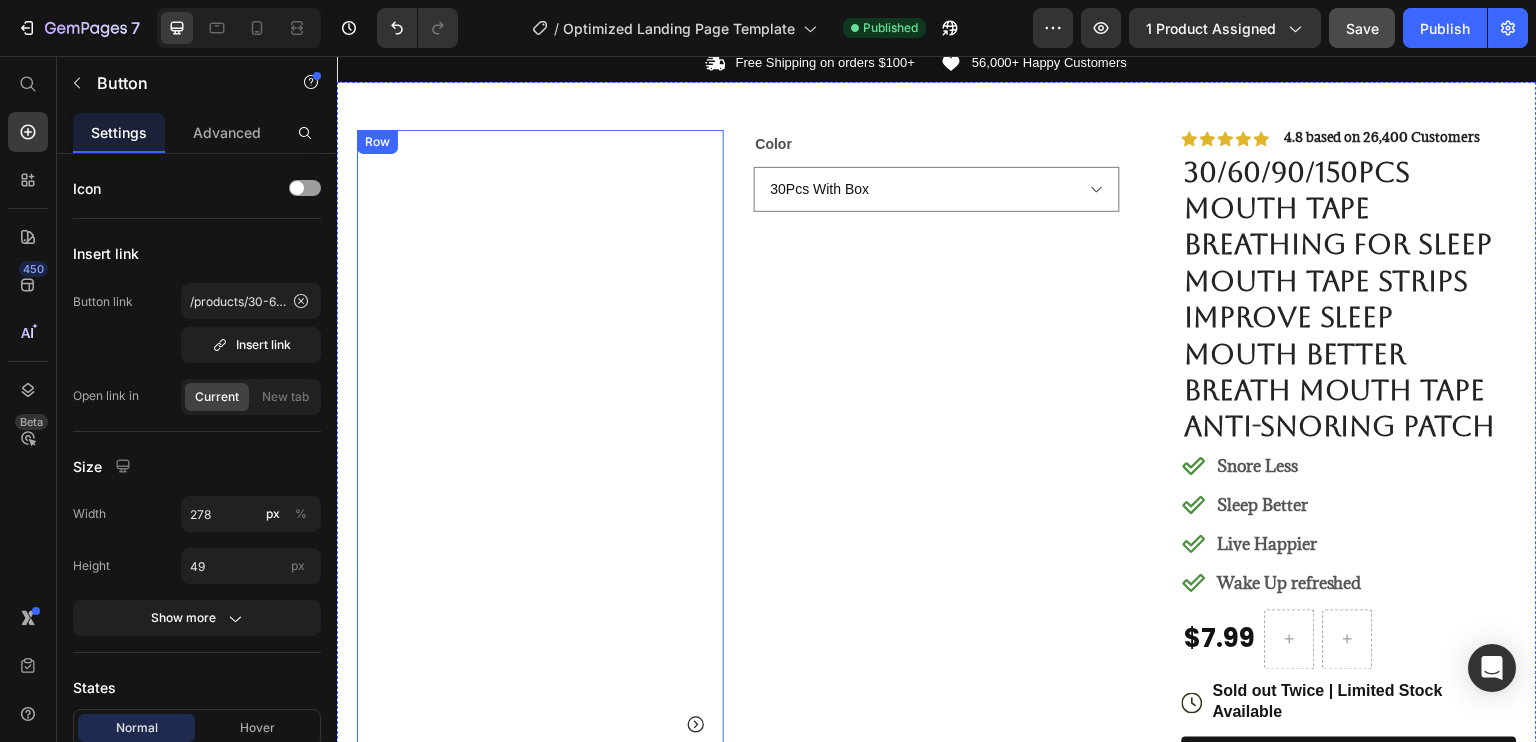 scroll, scrollTop: 0, scrollLeft: 0, axis: both 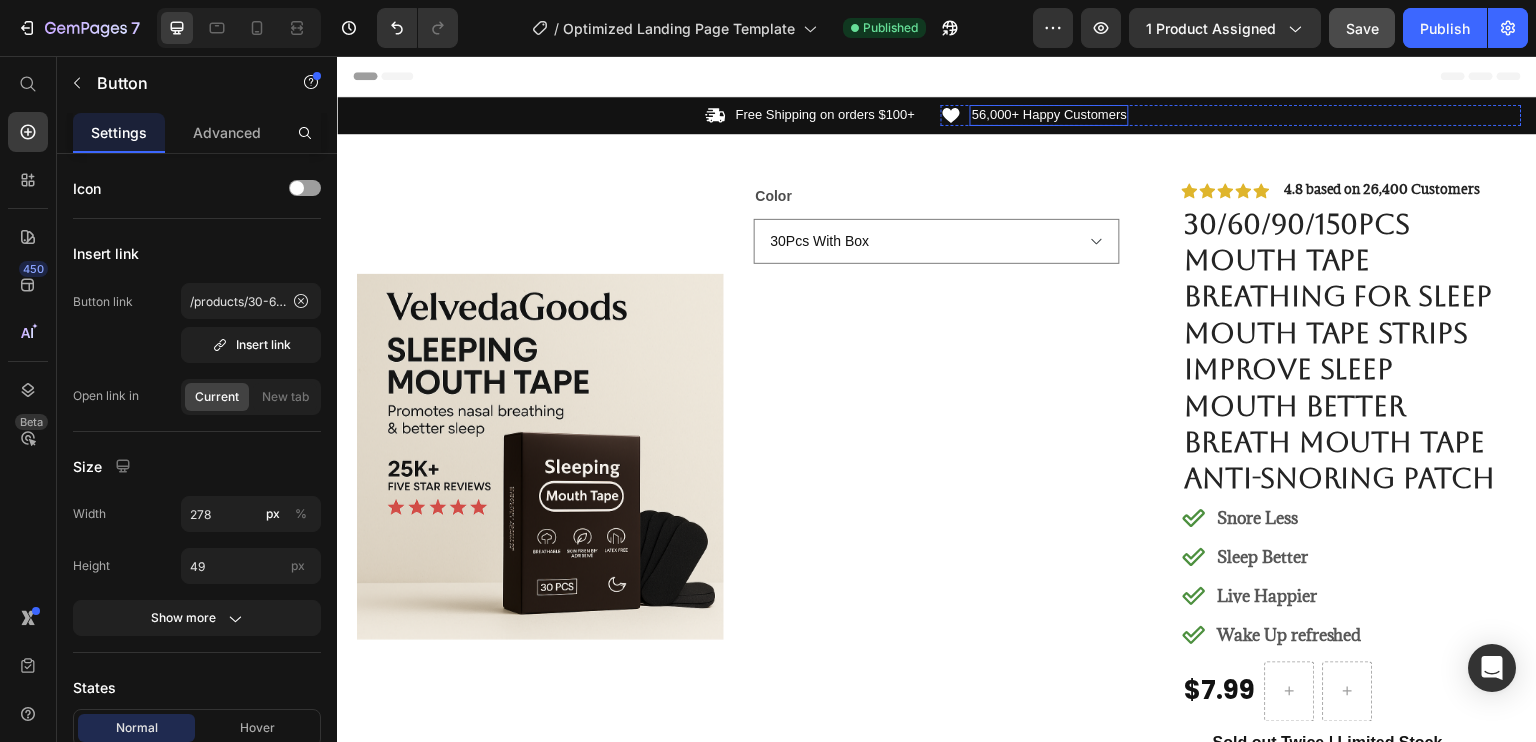 click on "56,000+ Happy Customers" at bounding box center [1049, 115] 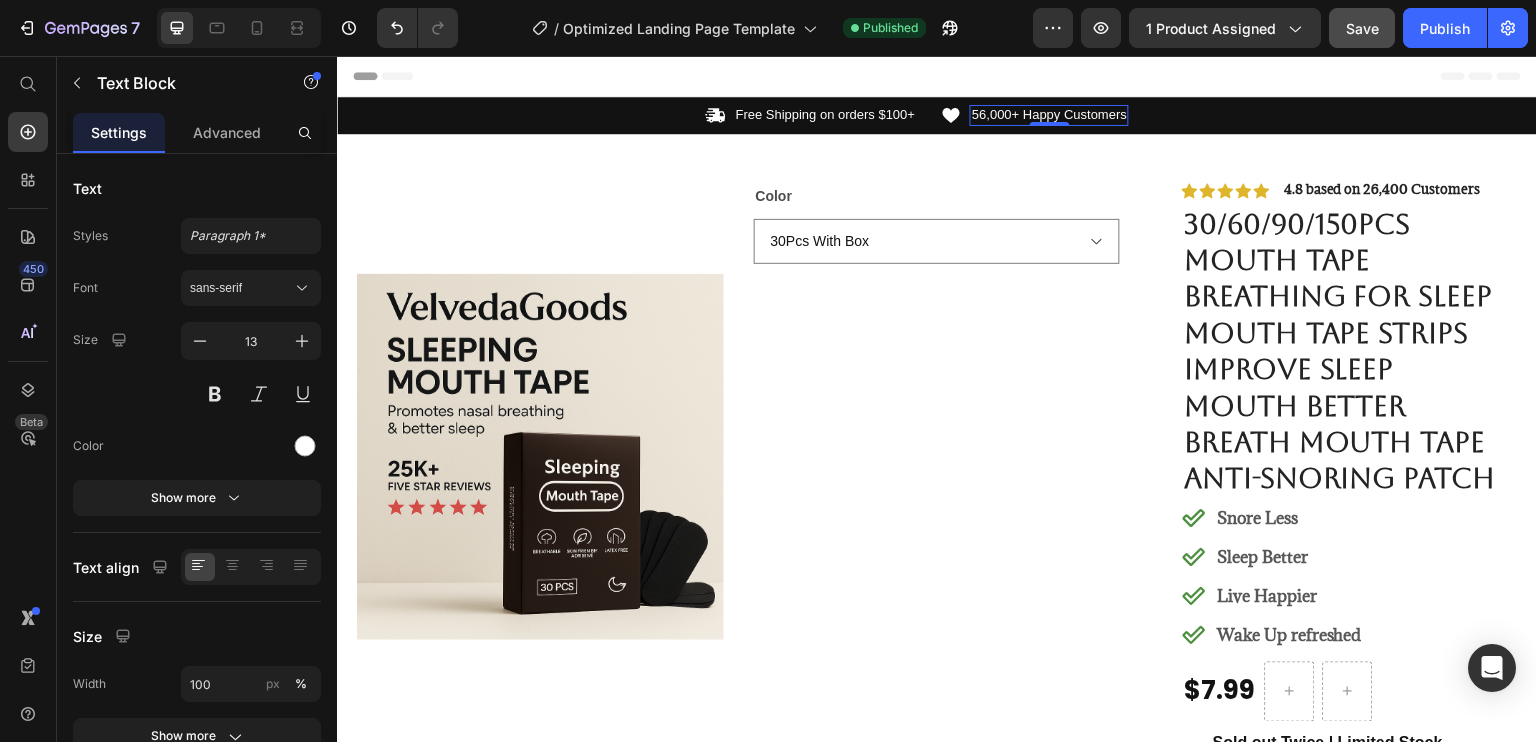 click on "56,000+ Happy Customers" at bounding box center (1049, 115) 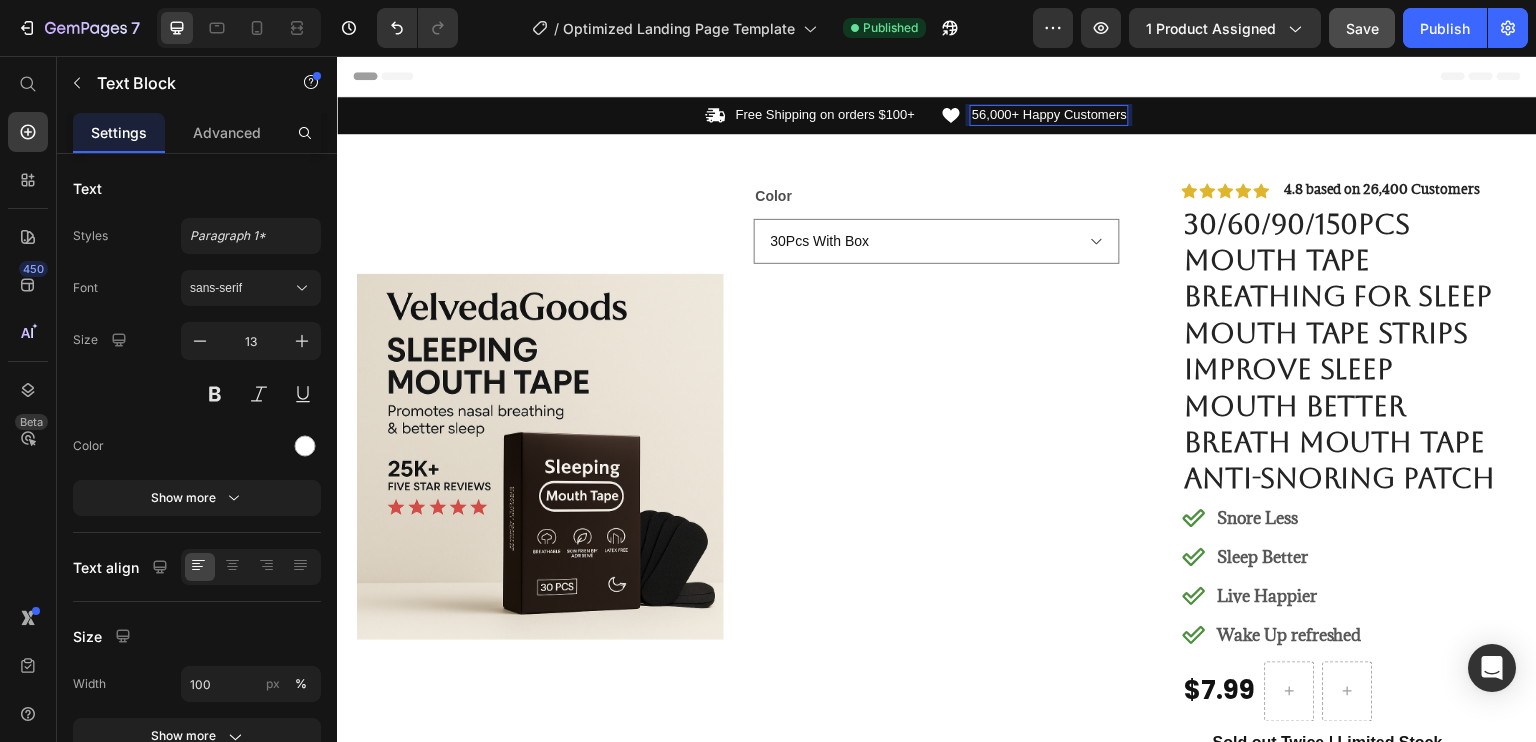 click on "56,000+ Happy Customers" at bounding box center [1049, 115] 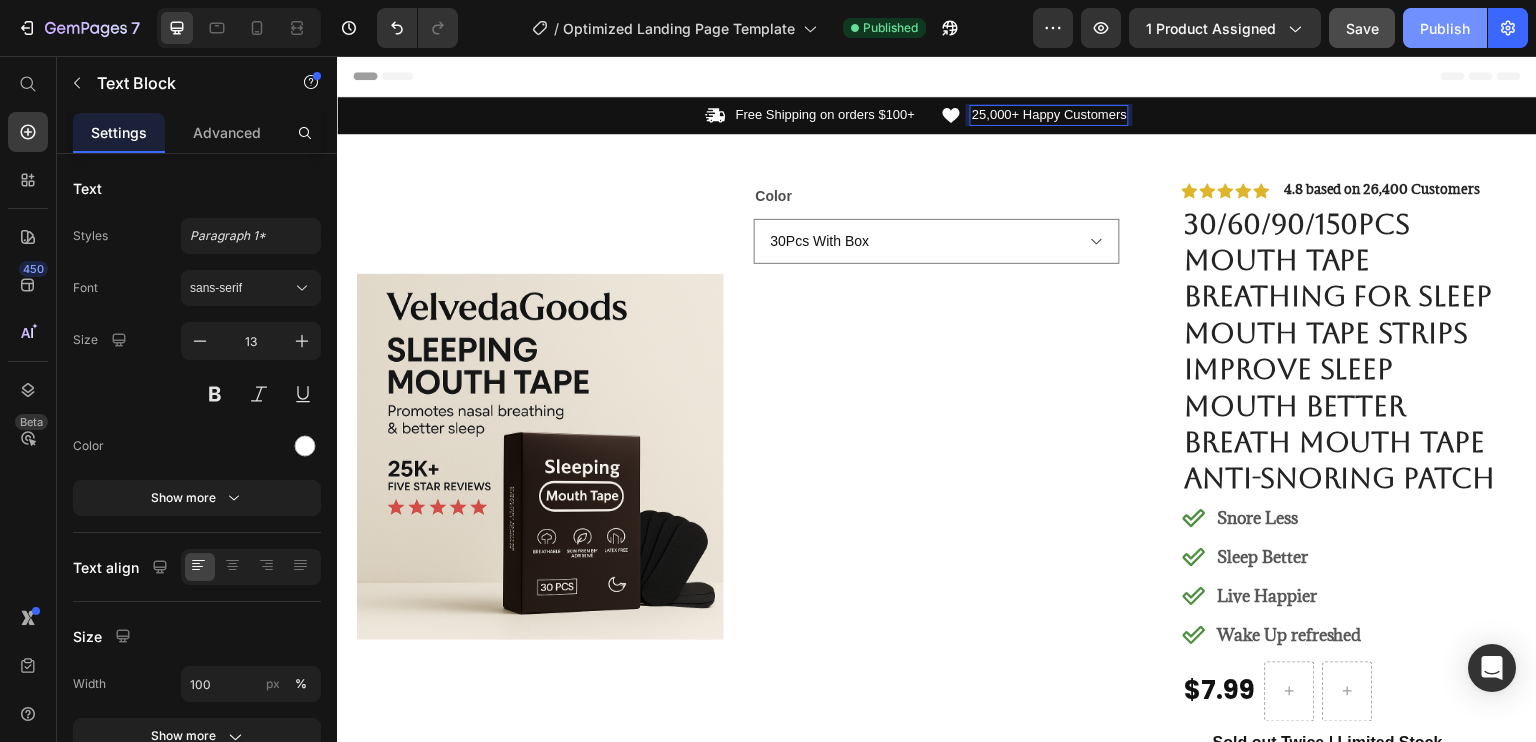 click on "Publish" at bounding box center [1445, 28] 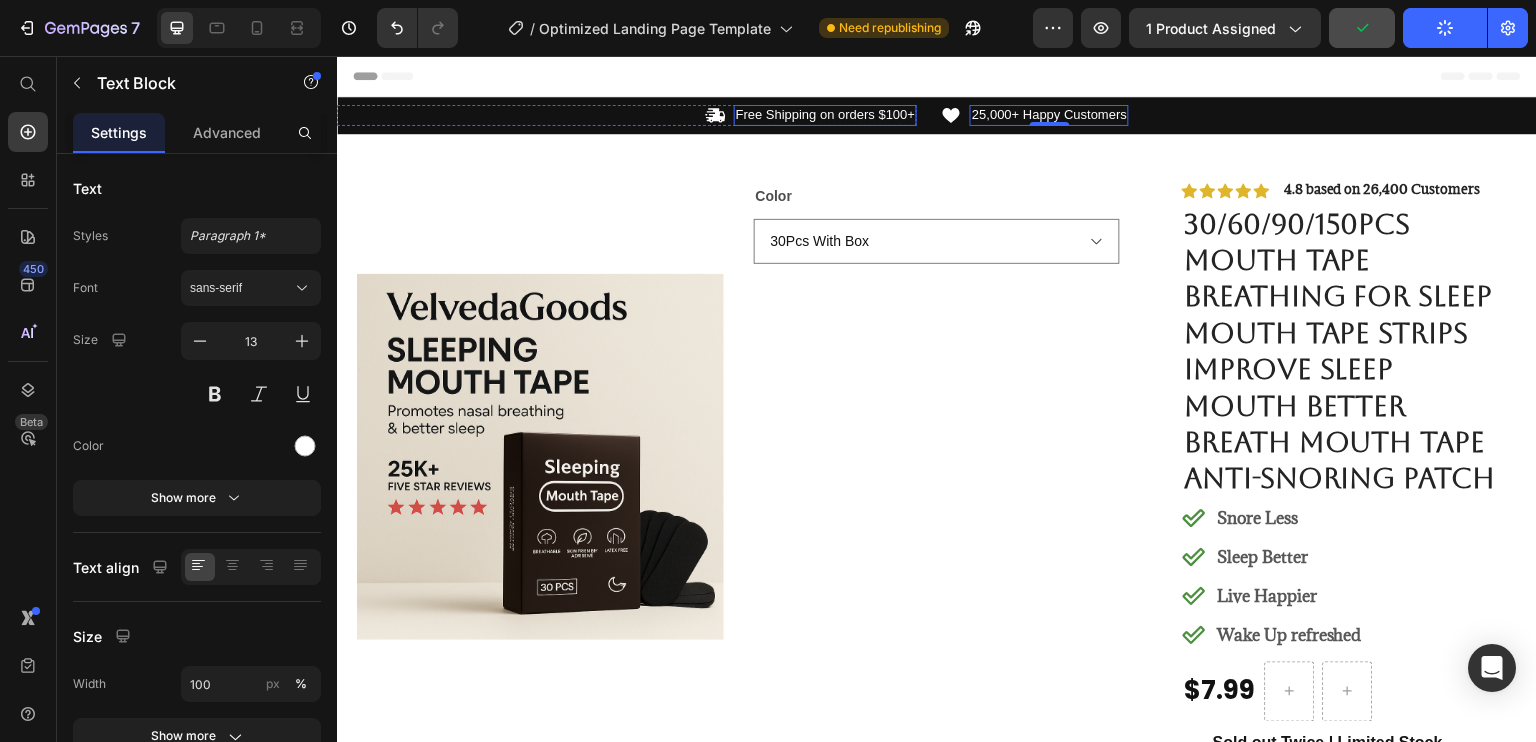 click on "Free Shipping on orders $100+" at bounding box center (826, 115) 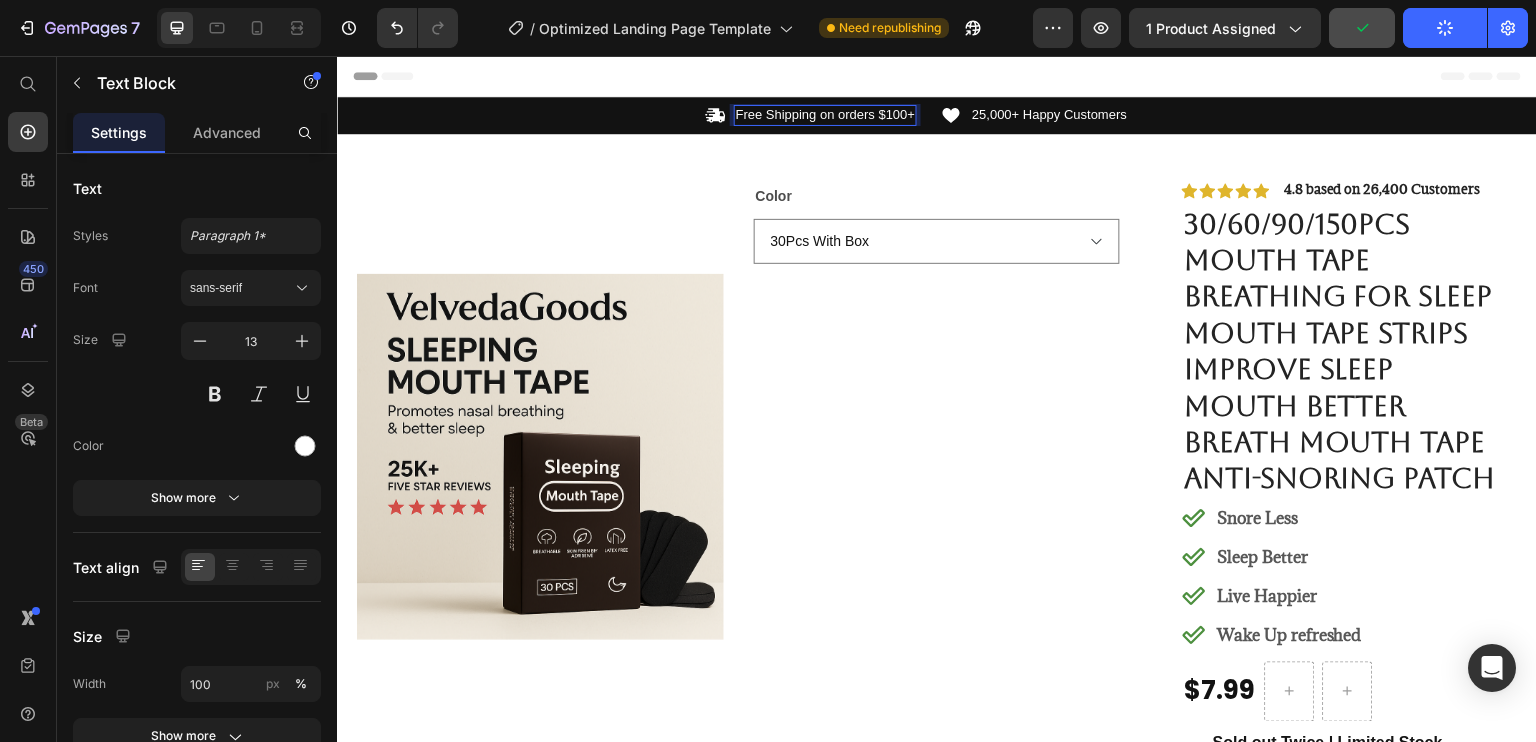 click on "Free Shipping on orders $100+" at bounding box center [826, 115] 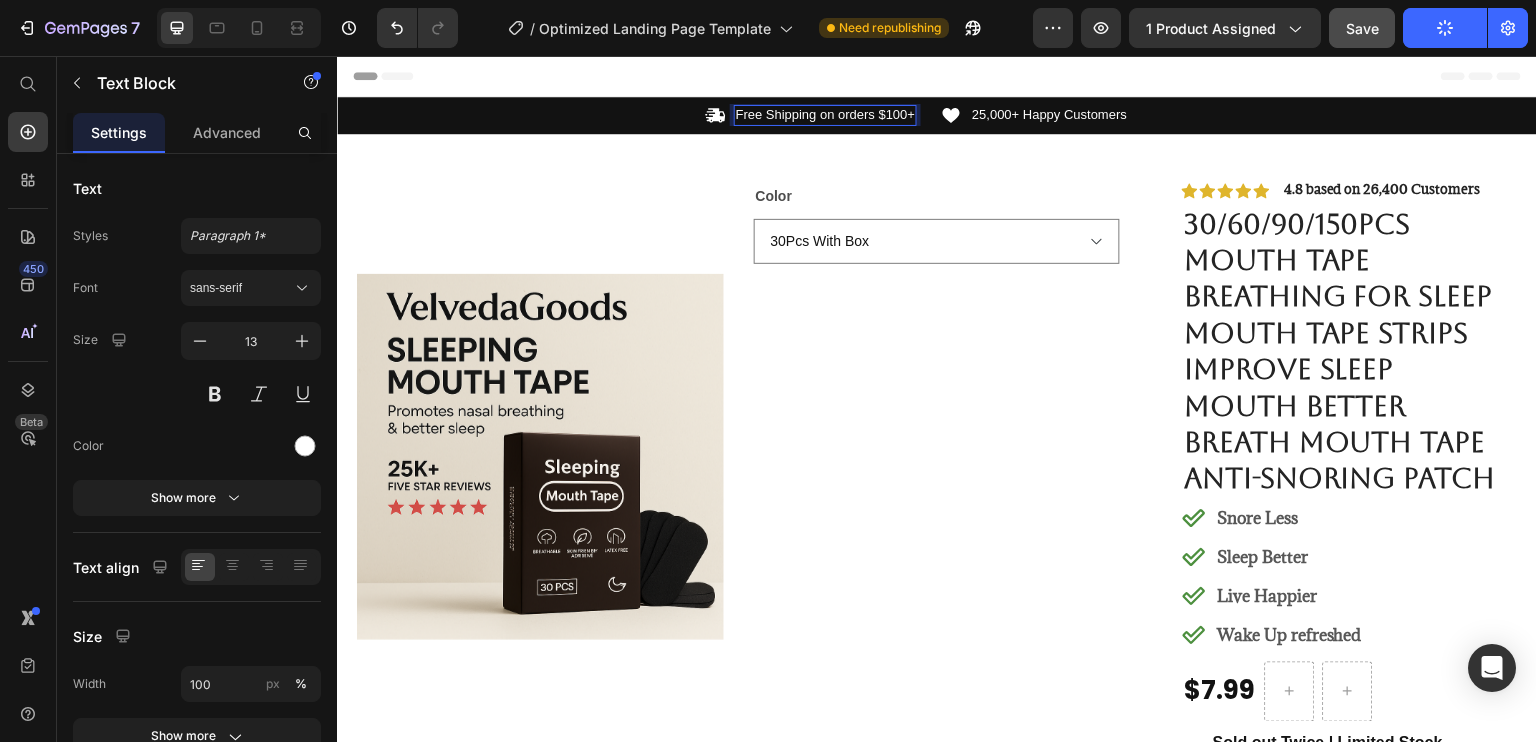 click on "Free Shipping on orders $100+" at bounding box center (826, 115) 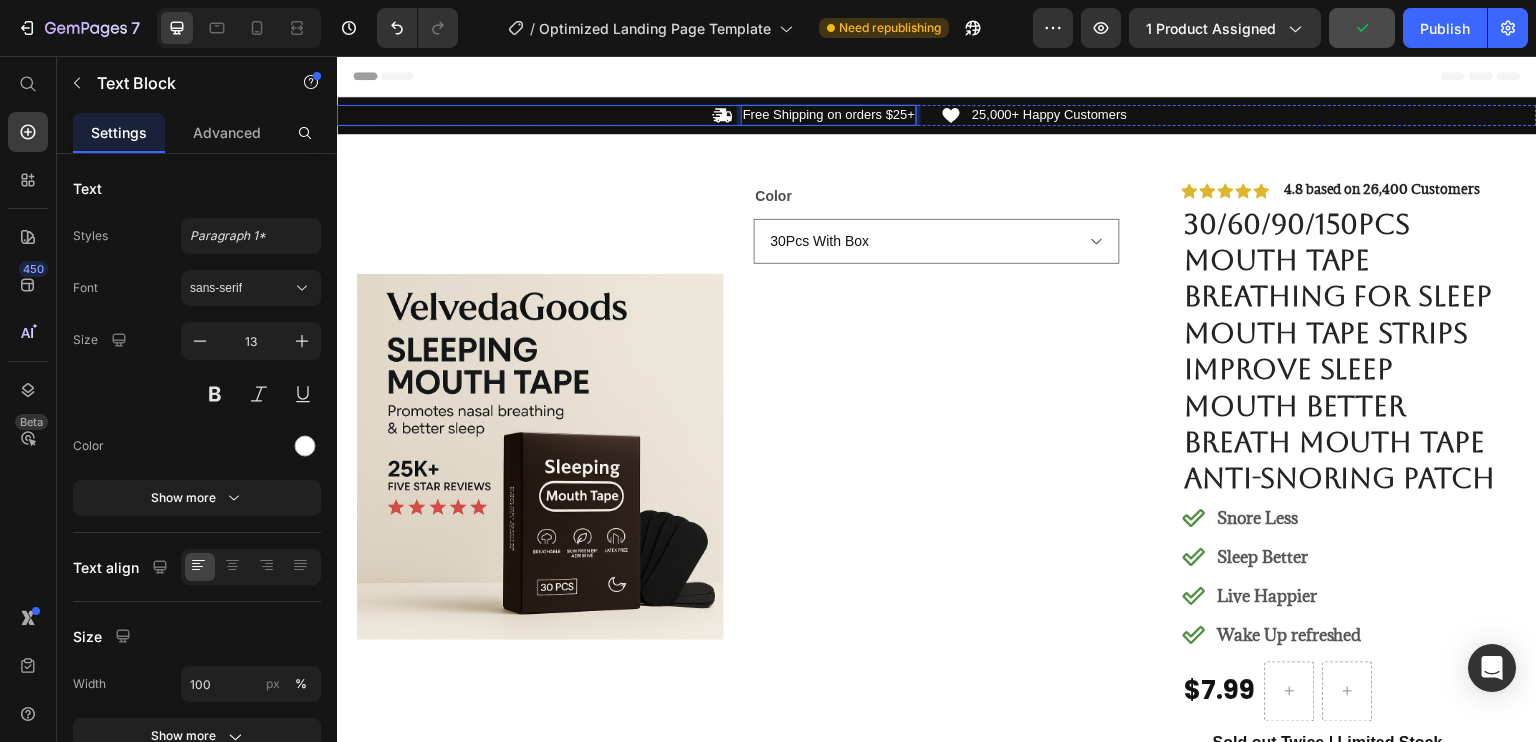 click 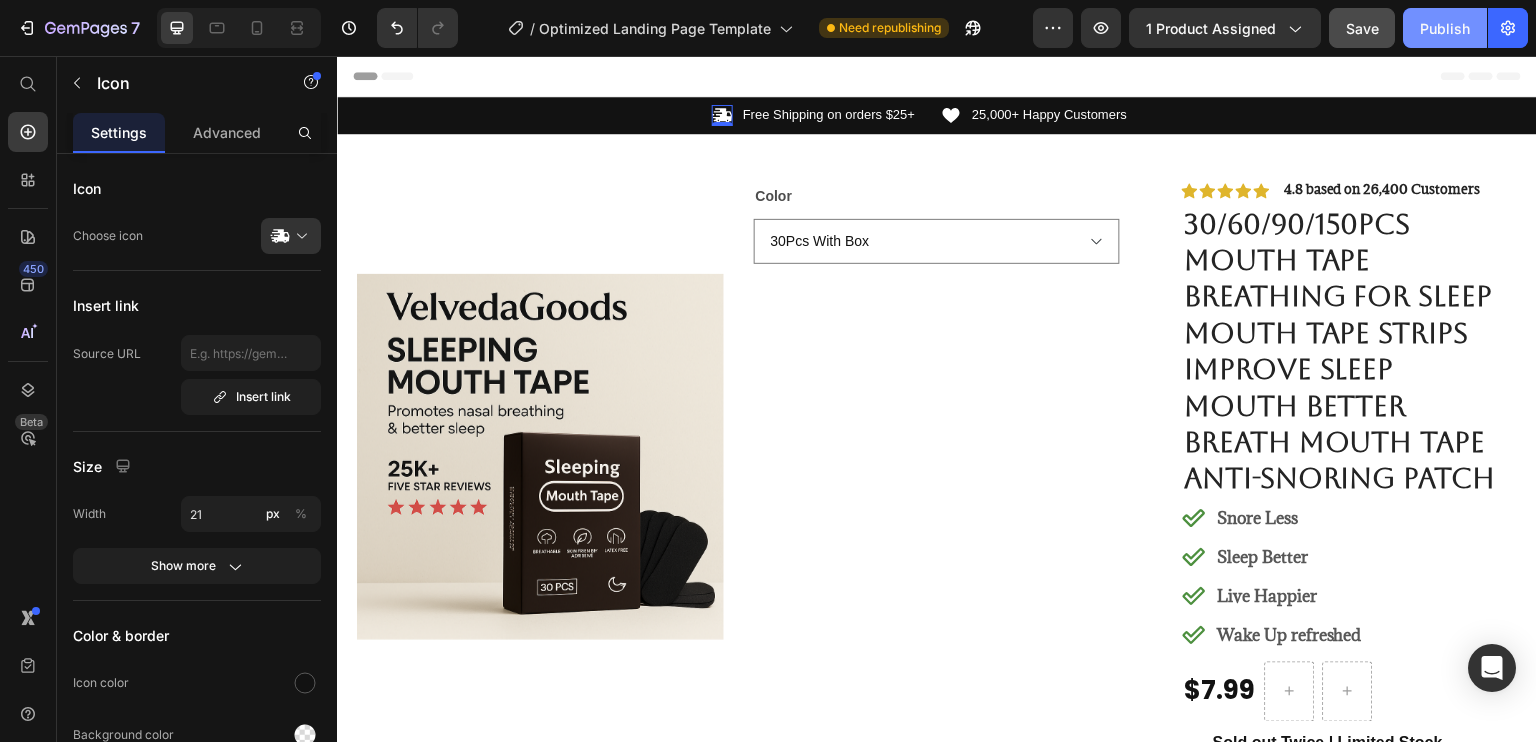 click on "Publish" at bounding box center (1445, 28) 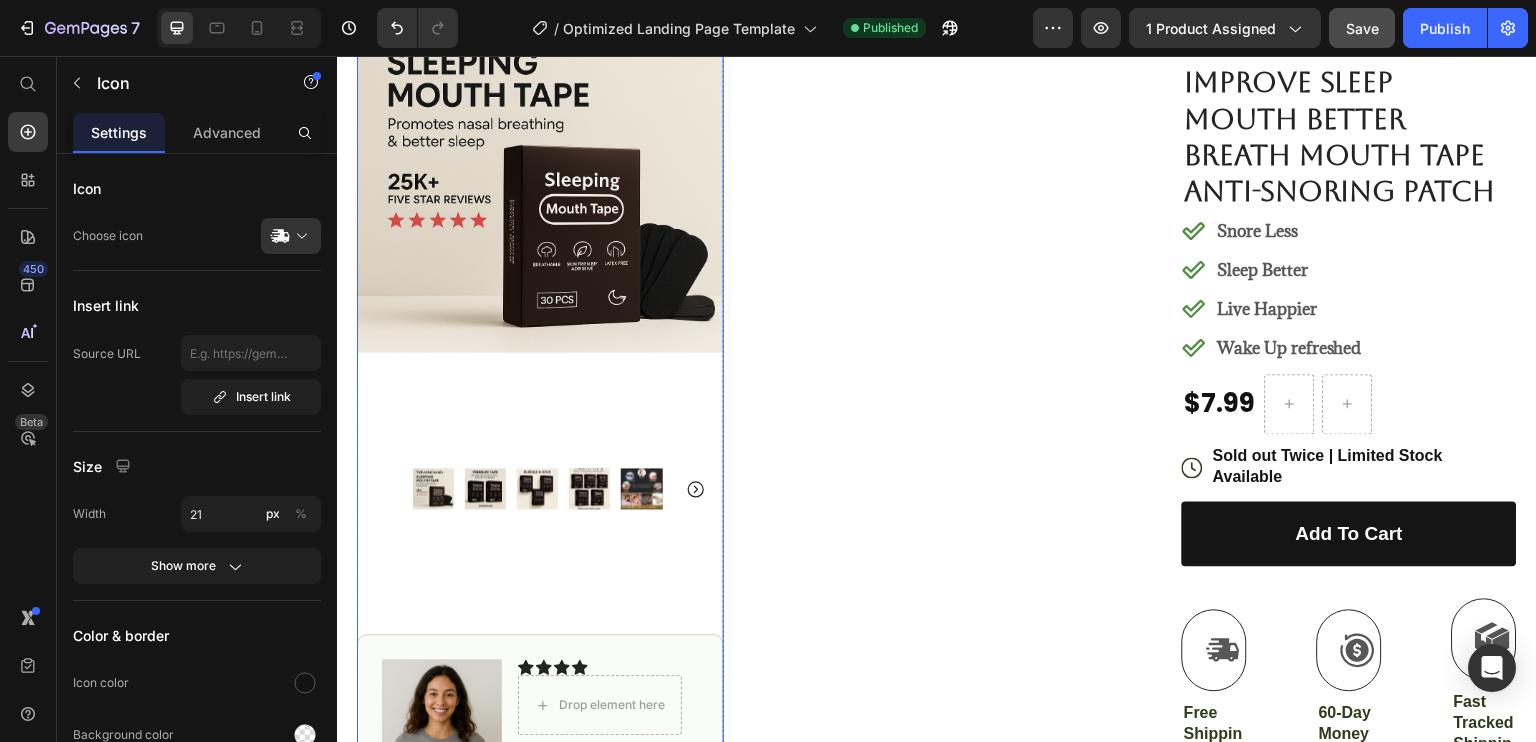 scroll, scrollTop: 200, scrollLeft: 0, axis: vertical 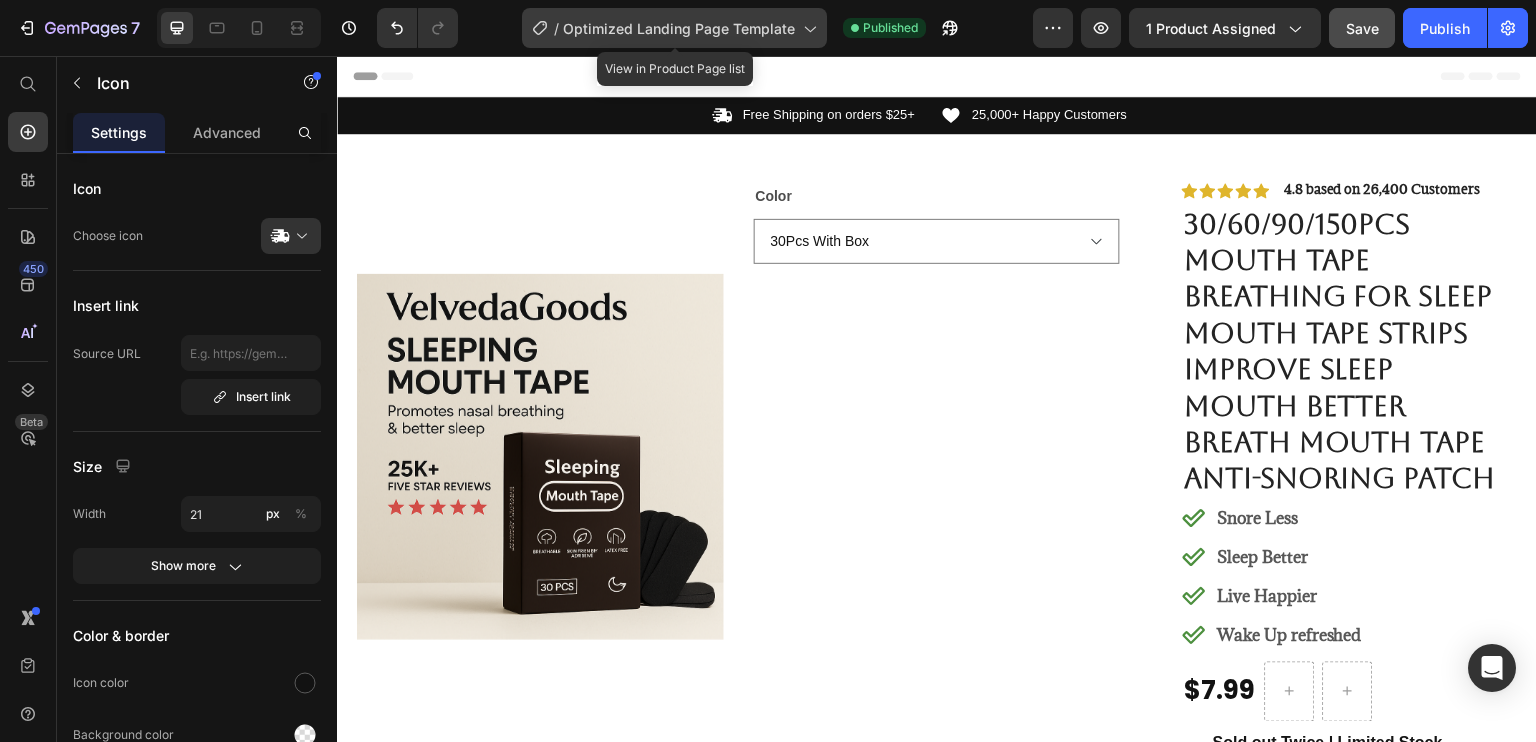 click on "Optimized Landing Page Template" at bounding box center [679, 28] 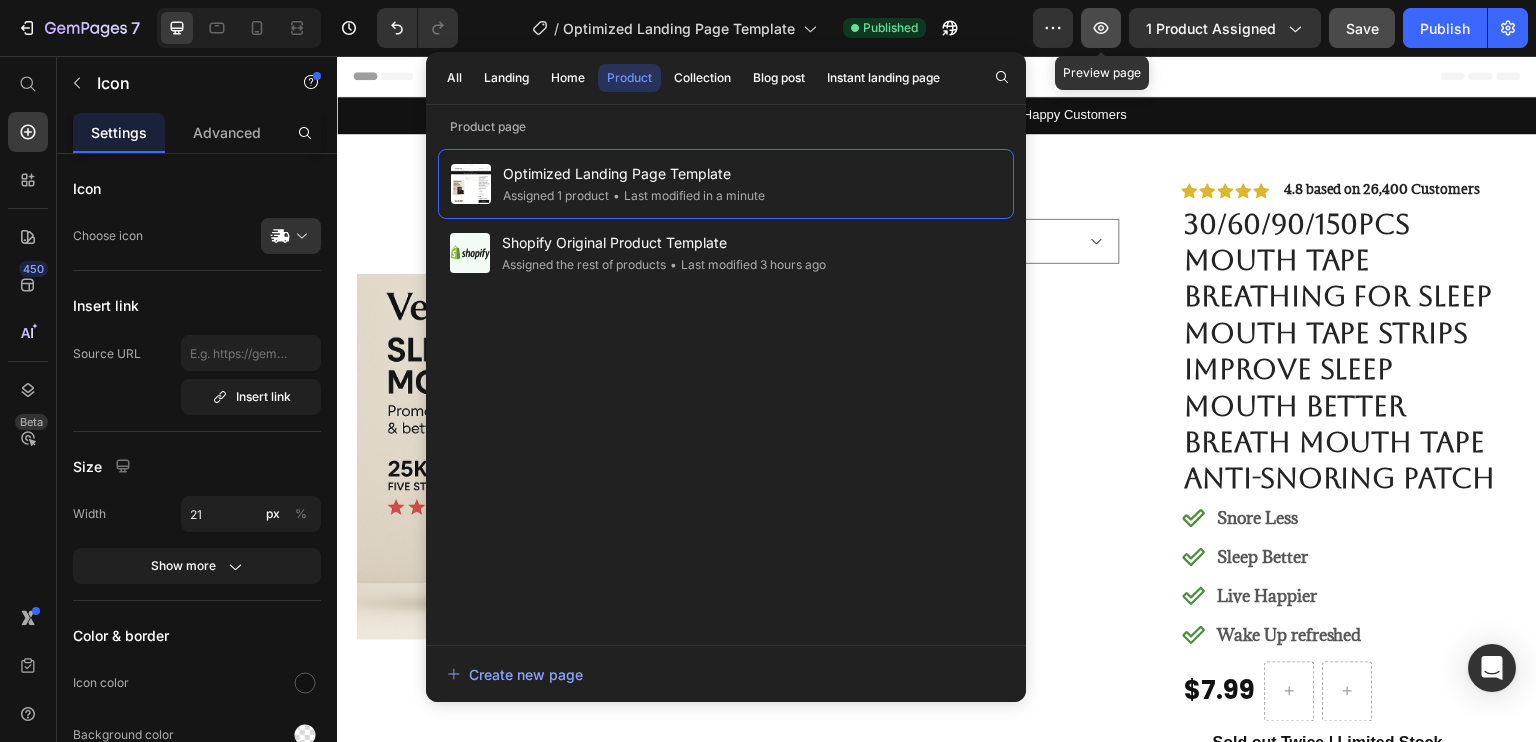 click 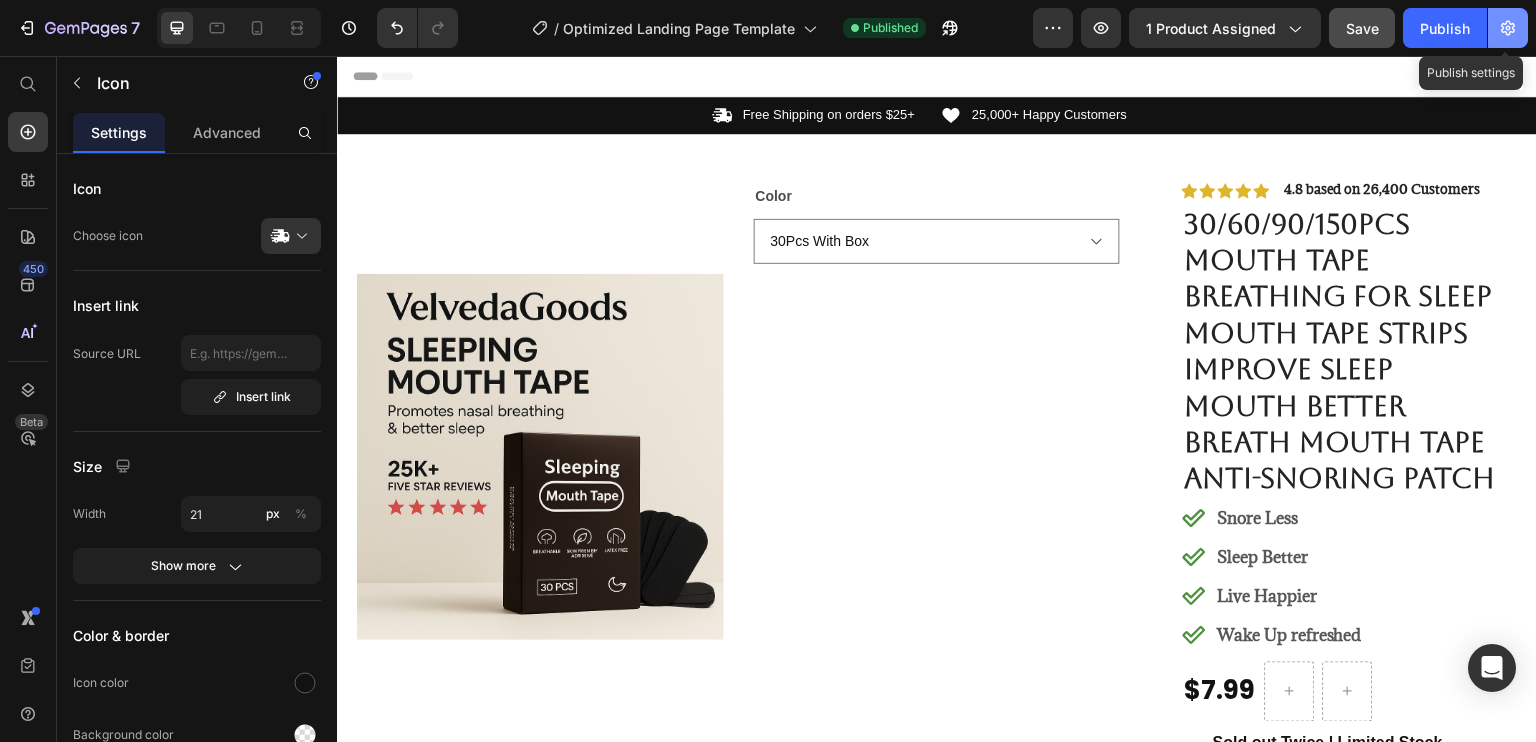 click 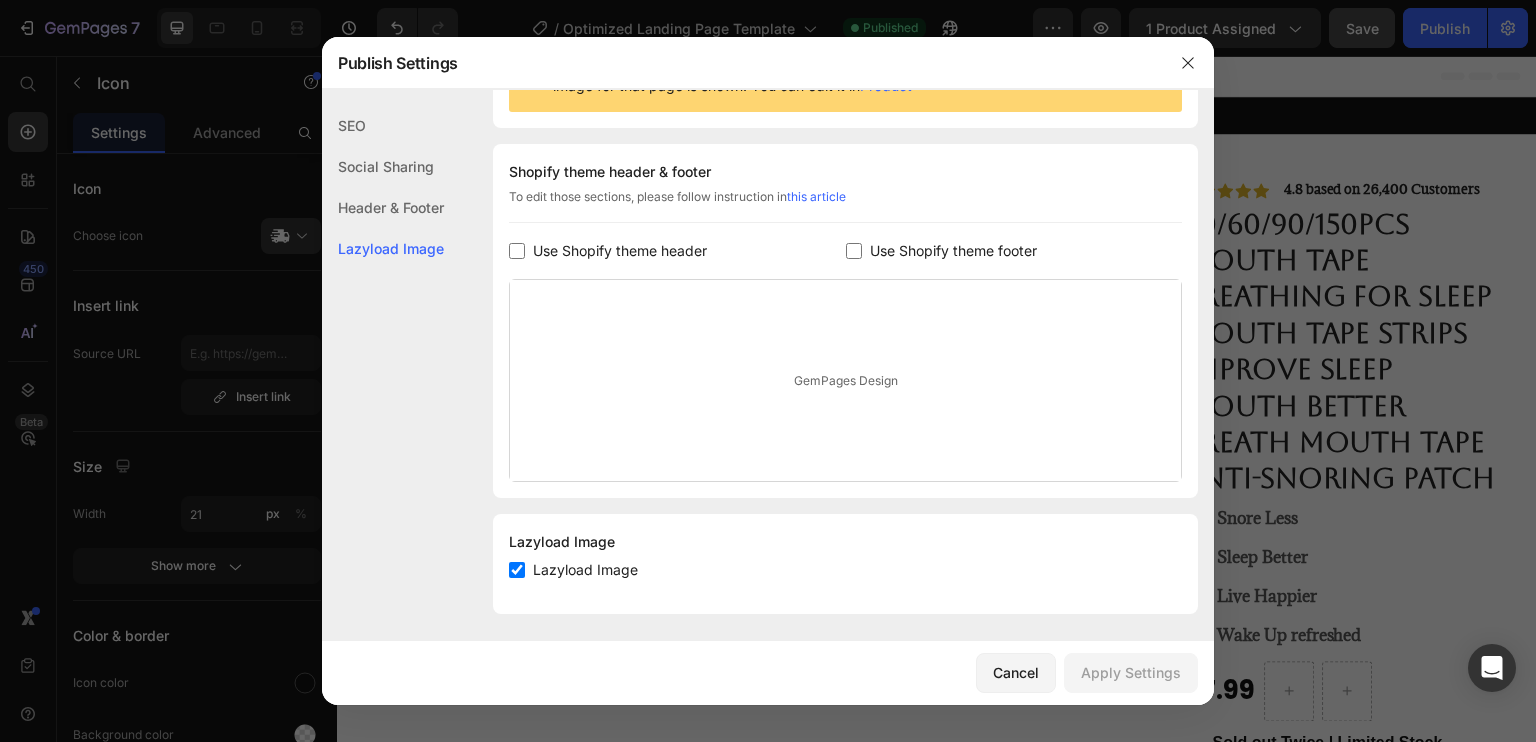 scroll, scrollTop: 260, scrollLeft: 0, axis: vertical 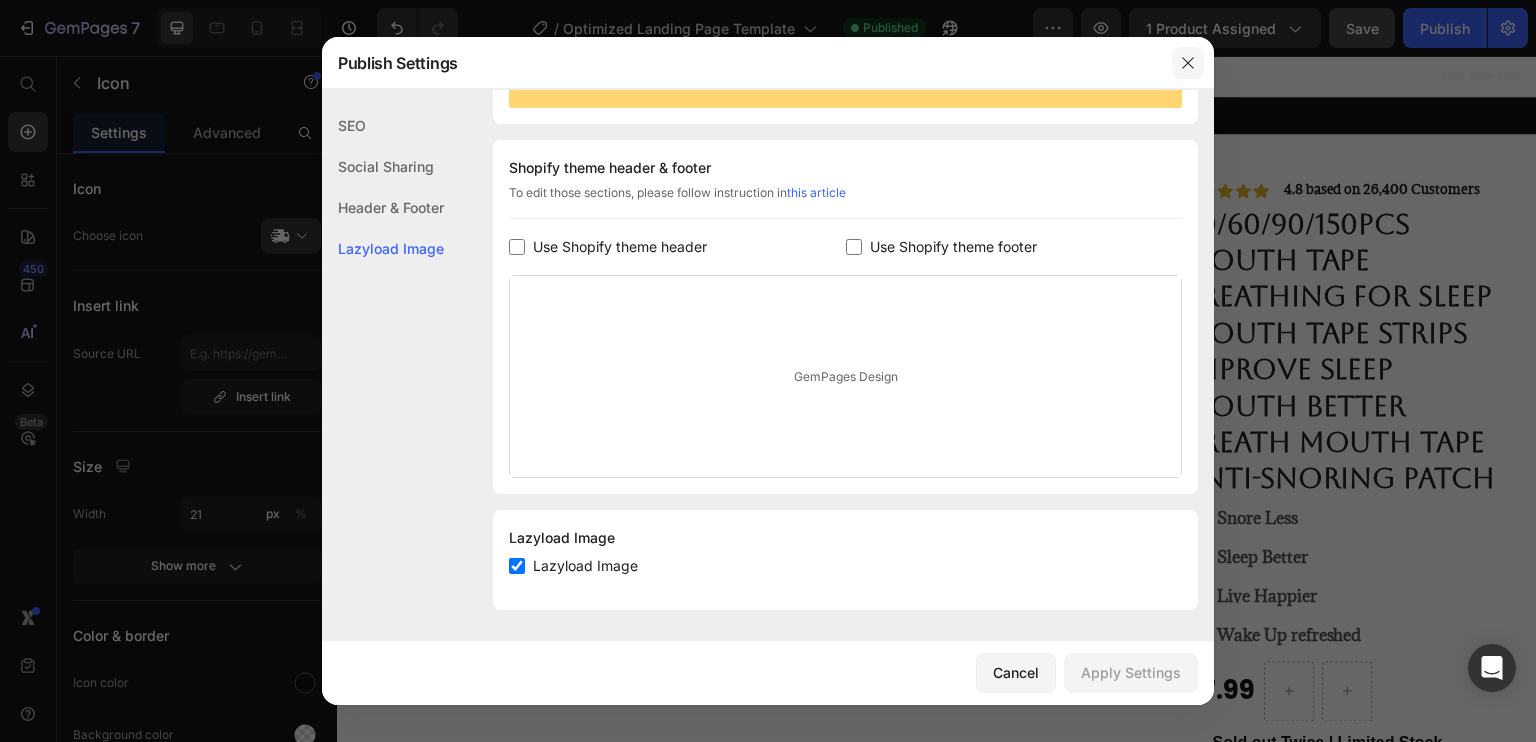 click 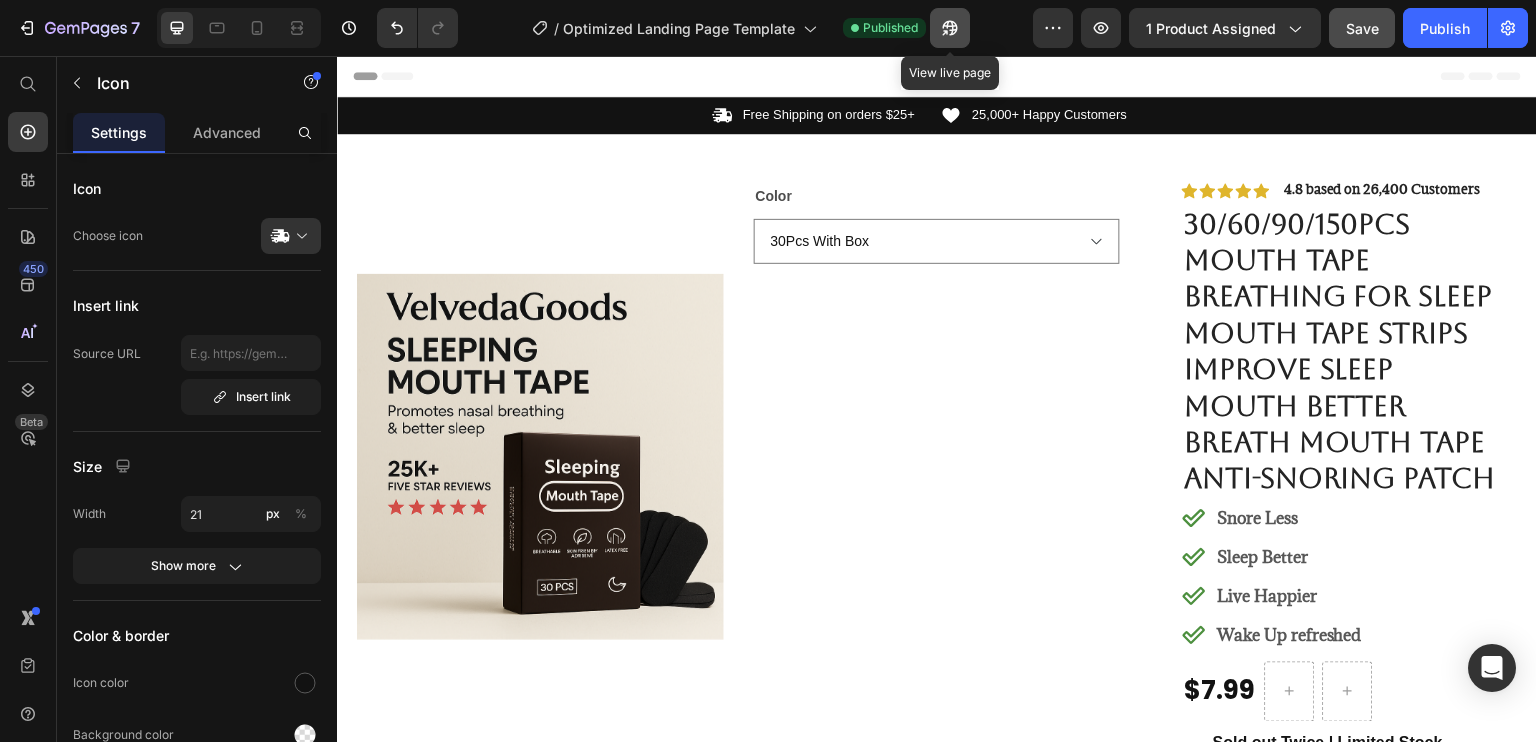 click 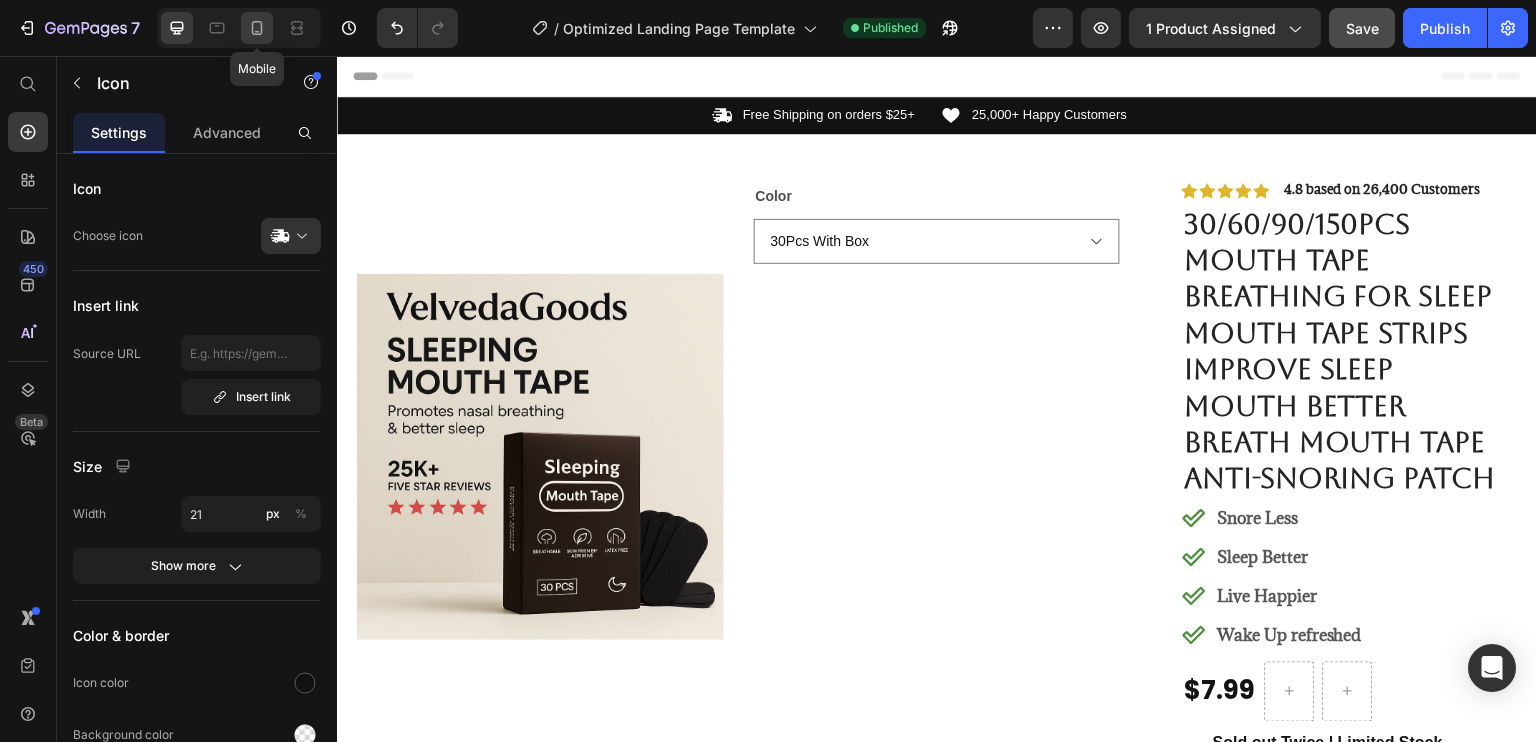 click 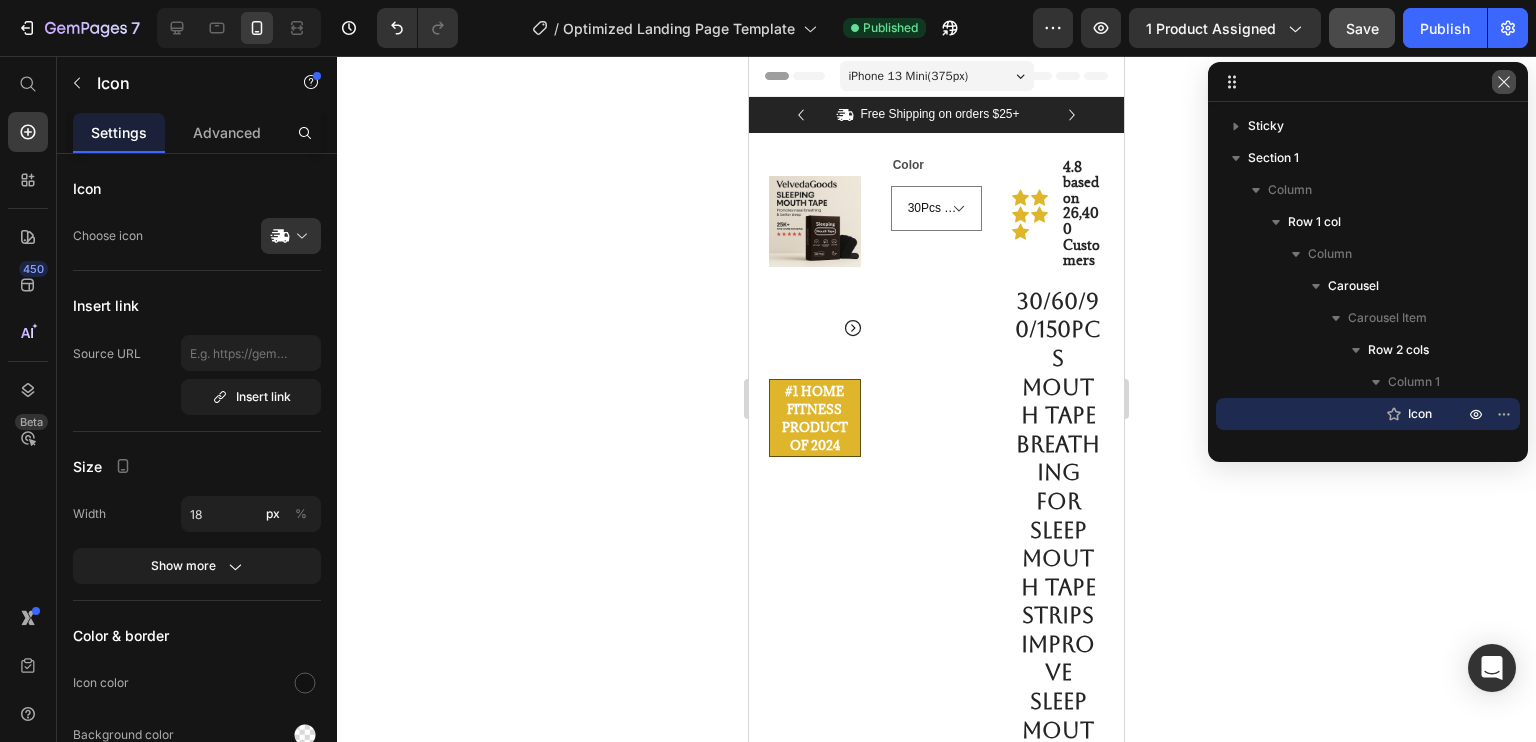 click 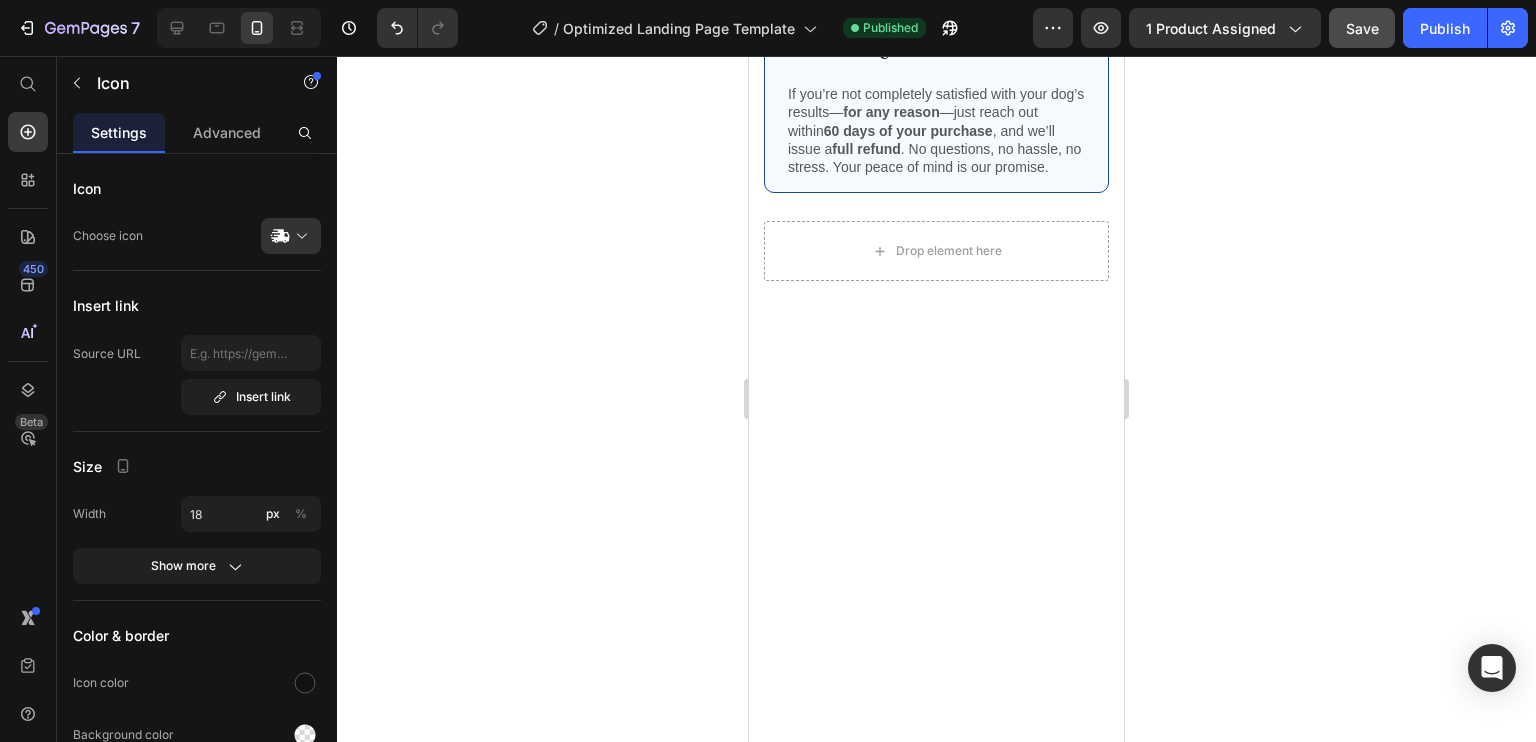 scroll, scrollTop: 7421, scrollLeft: 0, axis: vertical 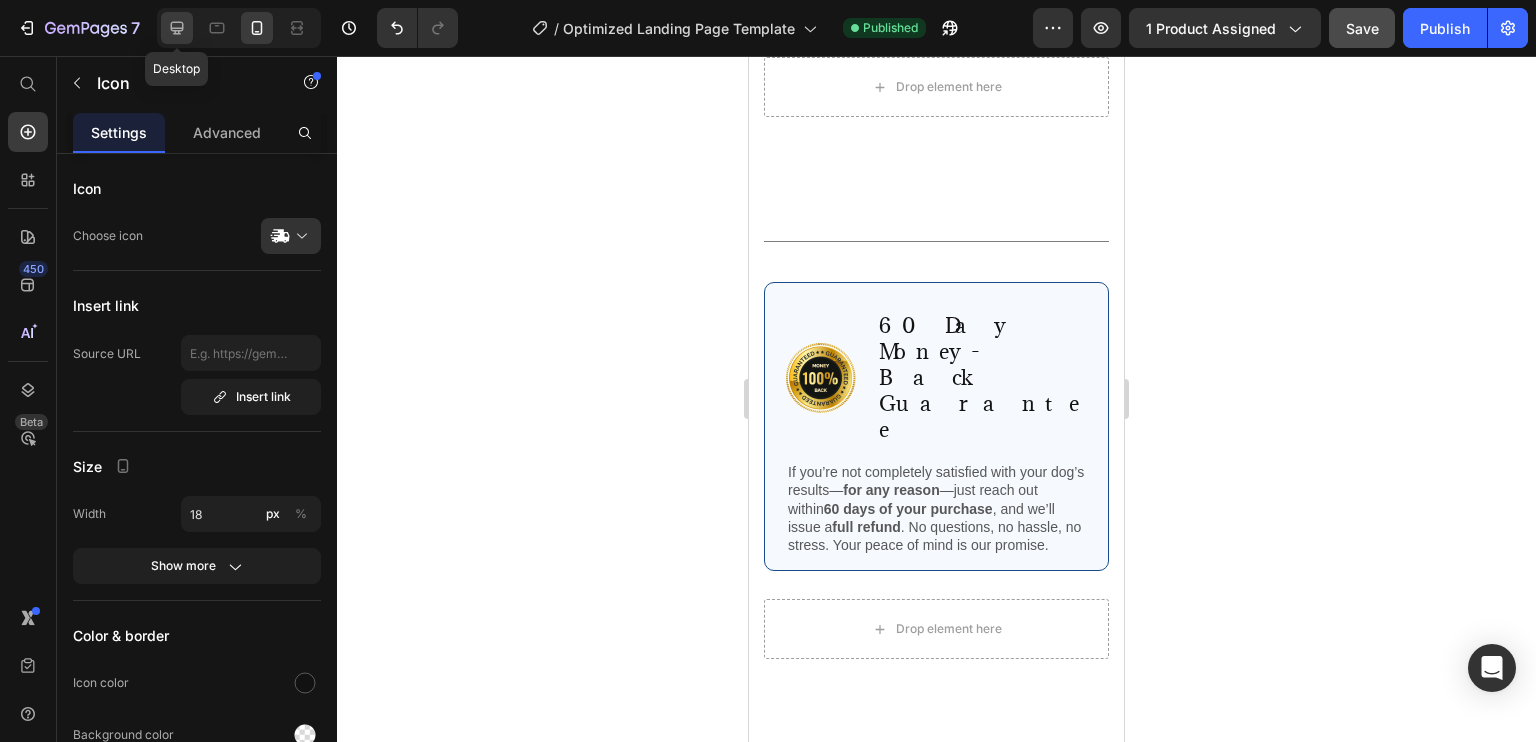 click 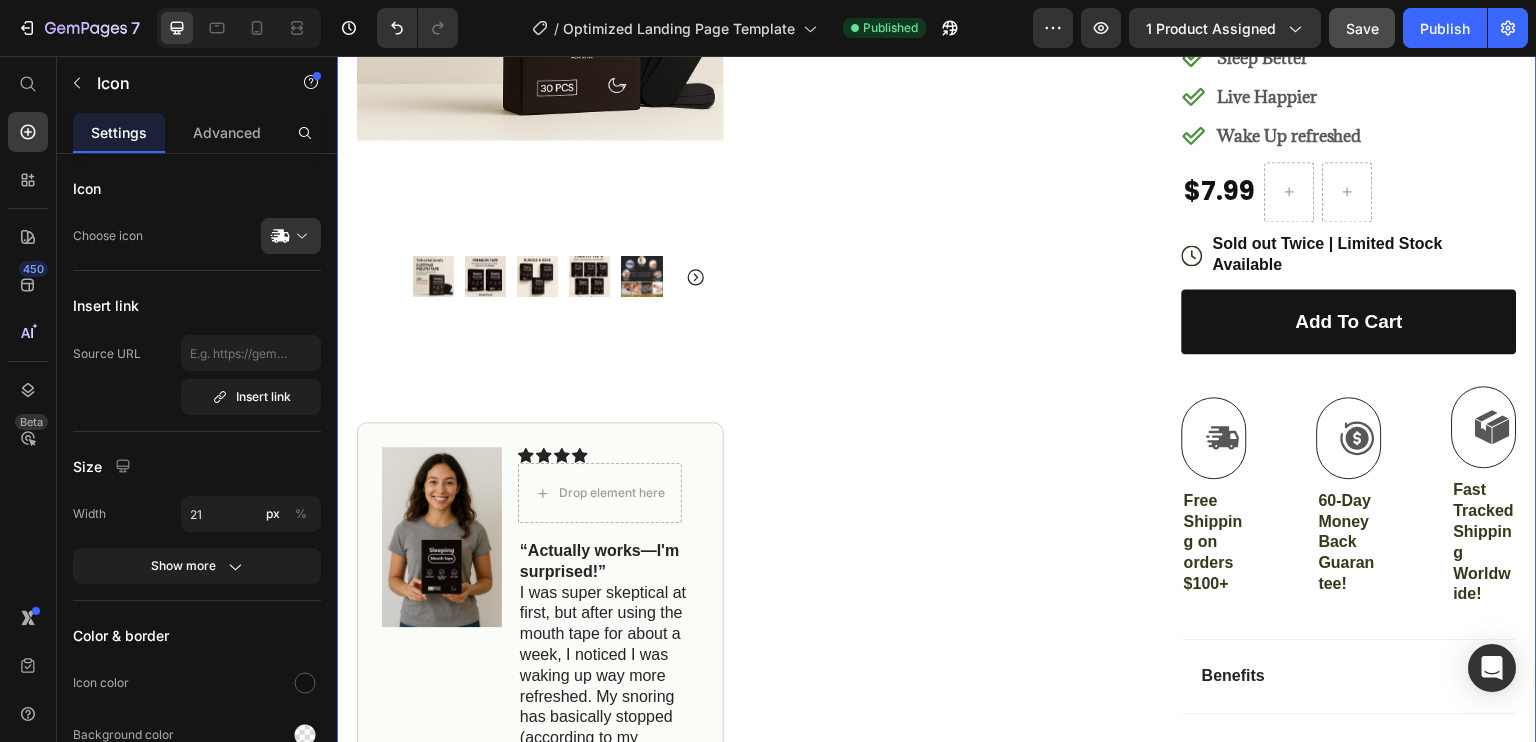 scroll, scrollTop: 0, scrollLeft: 0, axis: both 